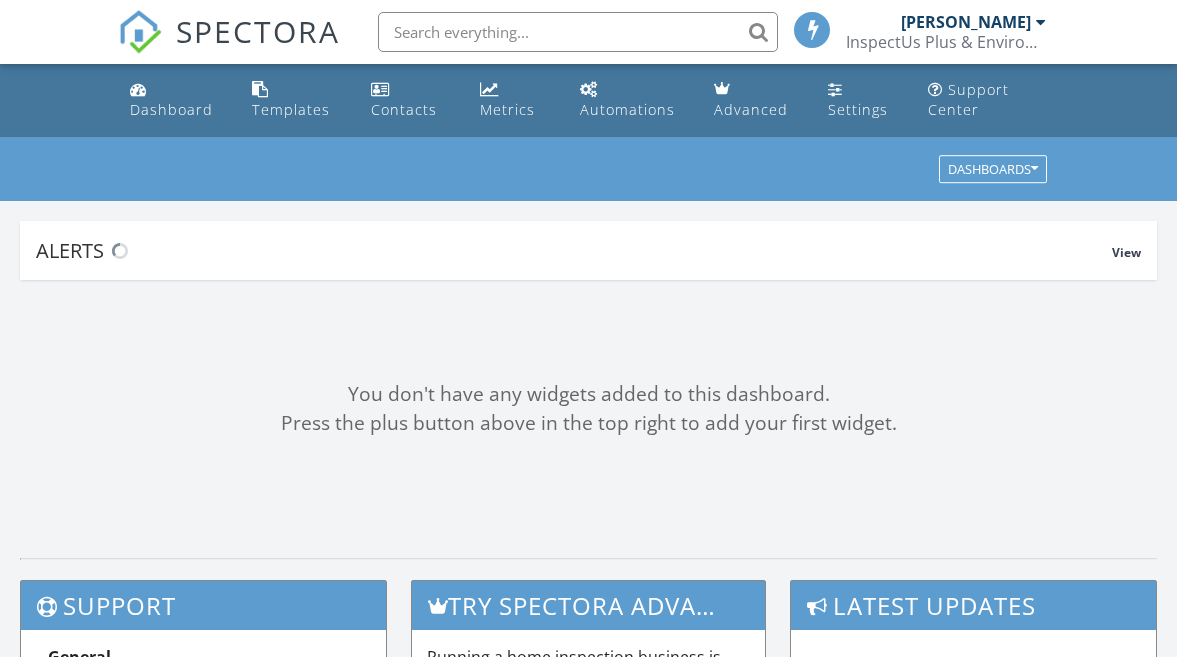 scroll, scrollTop: 0, scrollLeft: 0, axis: both 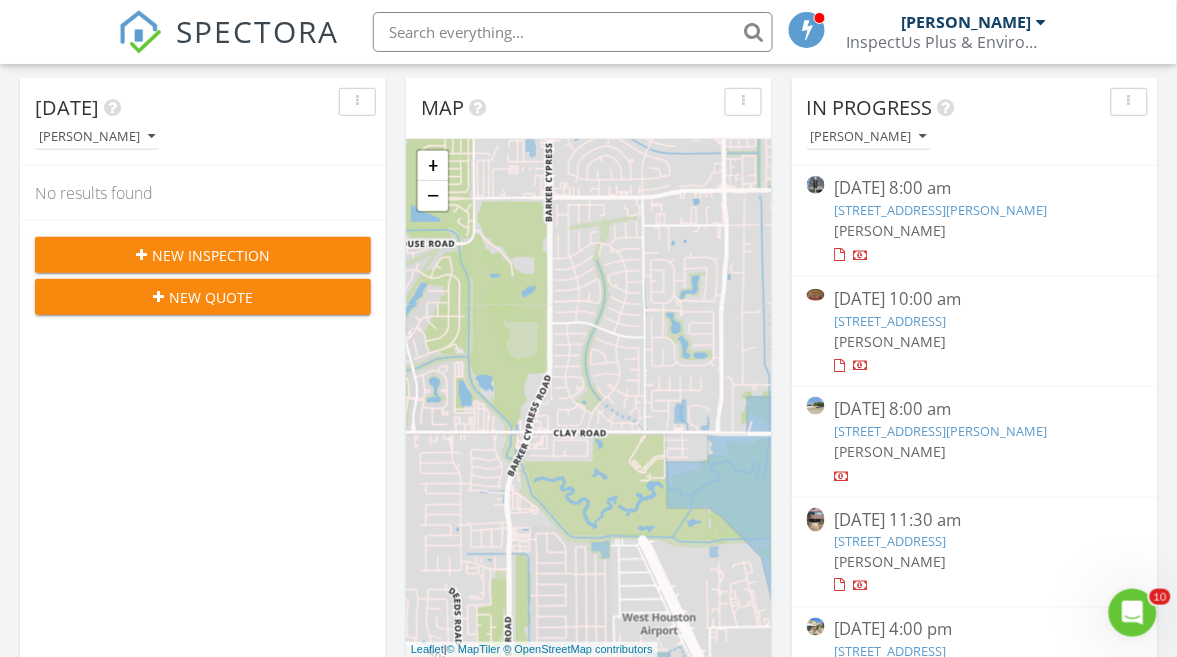 click on "111 W. Travis St, San Antonio, TX 78205" at bounding box center (941, 210) 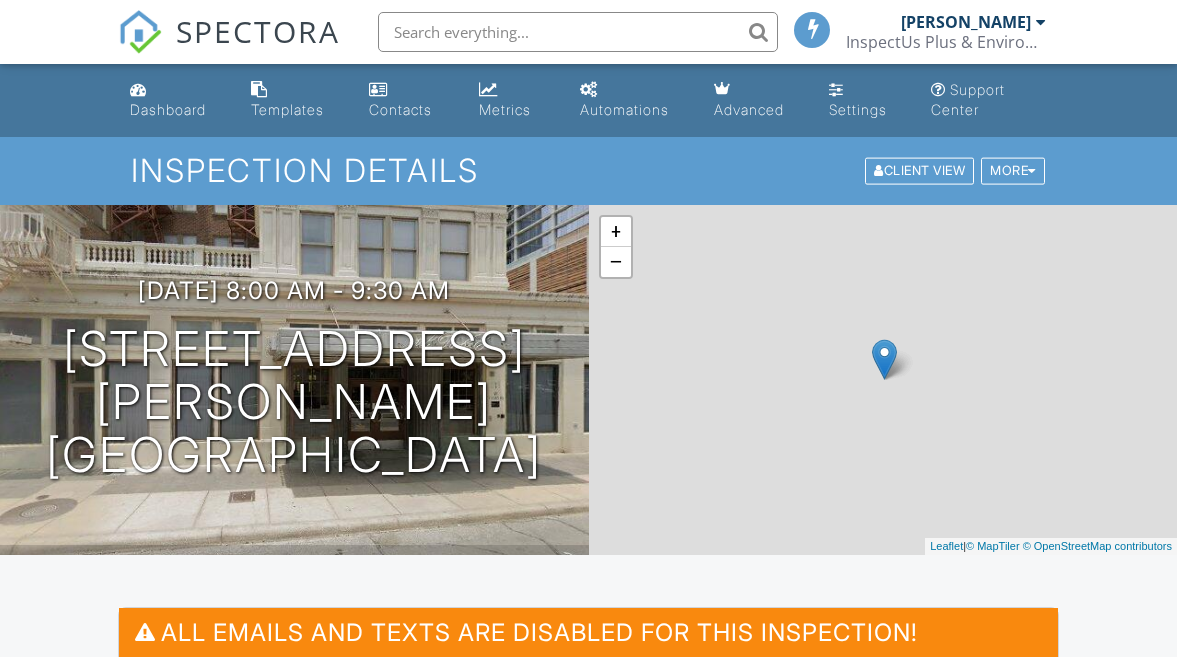 scroll, scrollTop: 0, scrollLeft: 0, axis: both 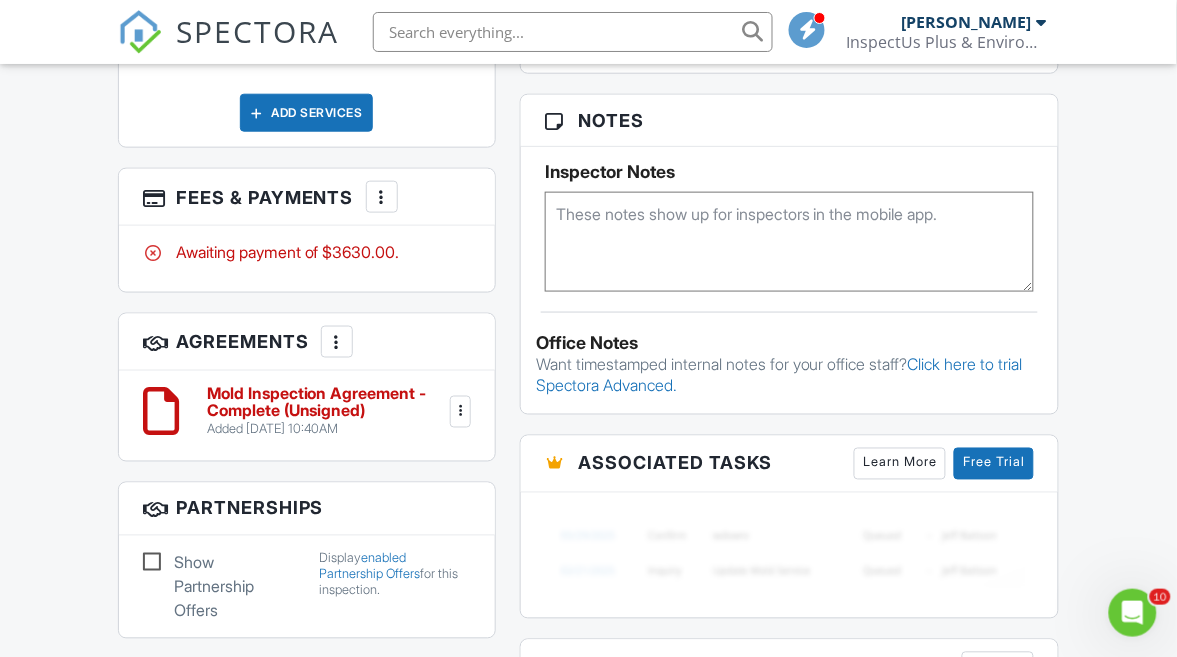 click on "Mold Inspection Agreement - Complete
(Unsigned)" at bounding box center [327, 403] 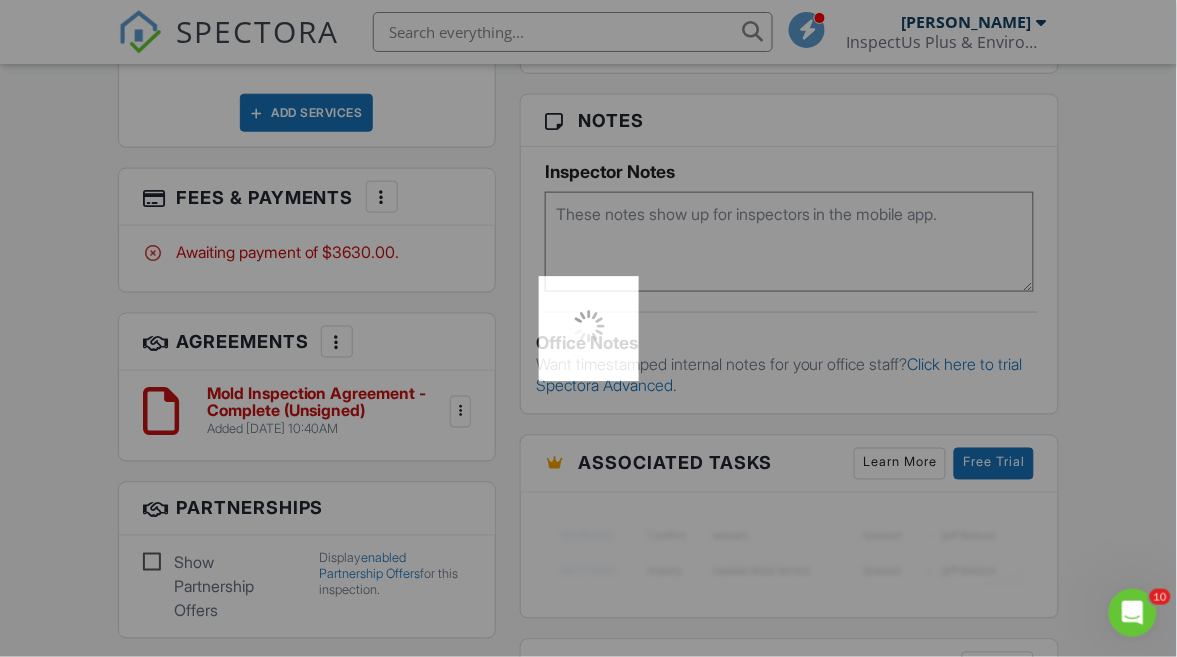 click at bounding box center [588, 328] 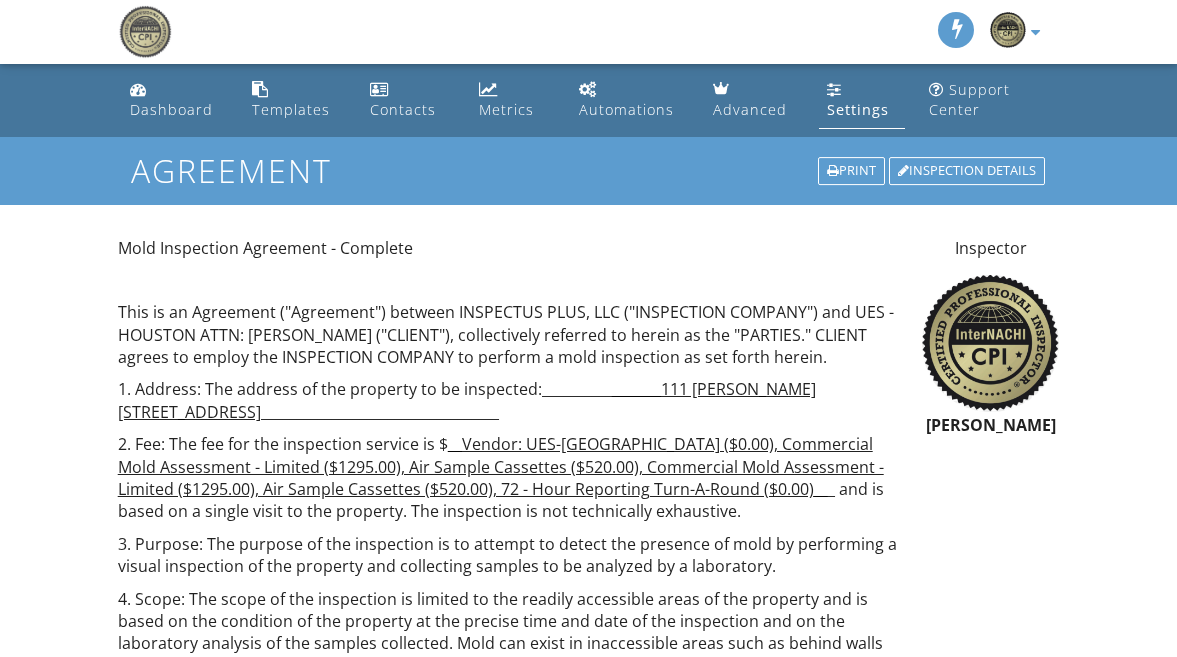 scroll, scrollTop: 0, scrollLeft: 0, axis: both 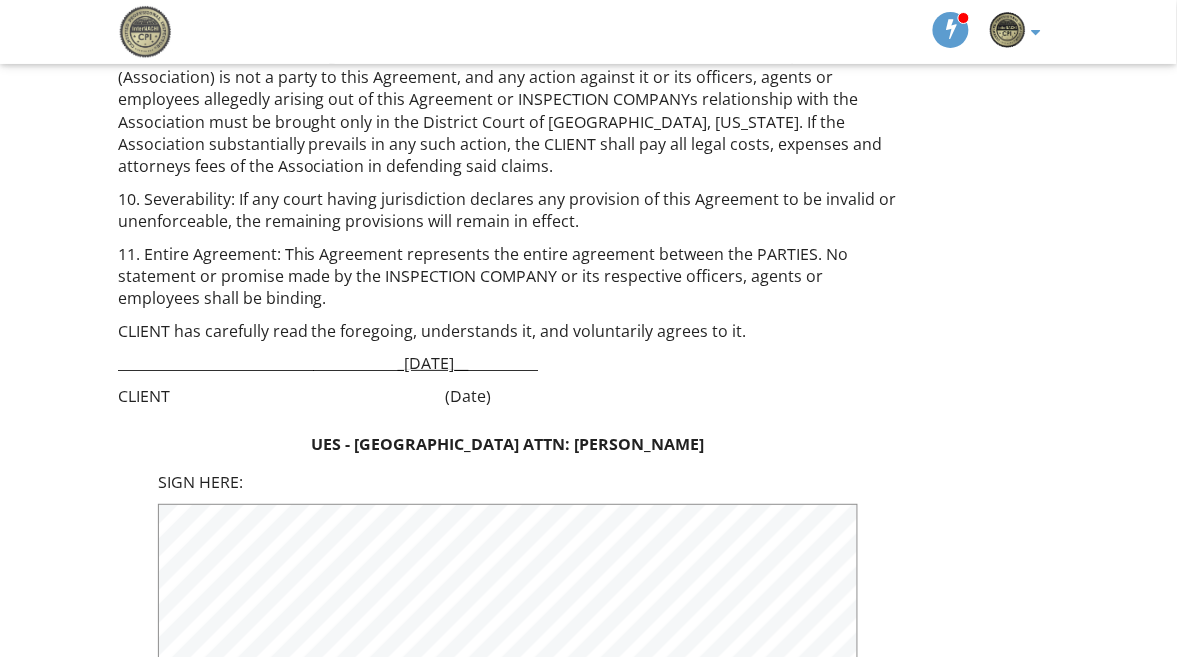 click on "Mold Inspection Agreement - Complete This is an Agreement ("Agreement") between INSPECTUS PLUS, LLC ("INSPECTION COMPANY") and UES - HOUSTON ATTN:   Cristina Singleton ("CLIENT"), collectively referred to herein as the "PARTIES." CLIENT agrees to employ the INSPECTION COMPANY to perform a mold inspection as set forth herein. 1. Address: The address of the property to be inspected:__________ _______111 W. Travis St, San Antonio, TX 78205_ __________________________________ 2. Fee: The fee for the inspection service is $  __Vendor:  UES-HOUSTON ($0.00), Commercial Mold Assessment - Limited ($1295.00), Air Sample Cassettes ($520.00), Commercial Mold Assessment - Limited ($1295.00), Air Sample Cassettes ($520.00), 72 - Hour Reporting Turn-A-Round  ($0.00)__ _ and is based on a single visit to the property. The inspection is not technically exhaustive. CLIENT has carefully read the foregoing, understands it, and voluntarily agrees to it. ________________________________________ _06/25/2025__ __________" at bounding box center [589, -40] 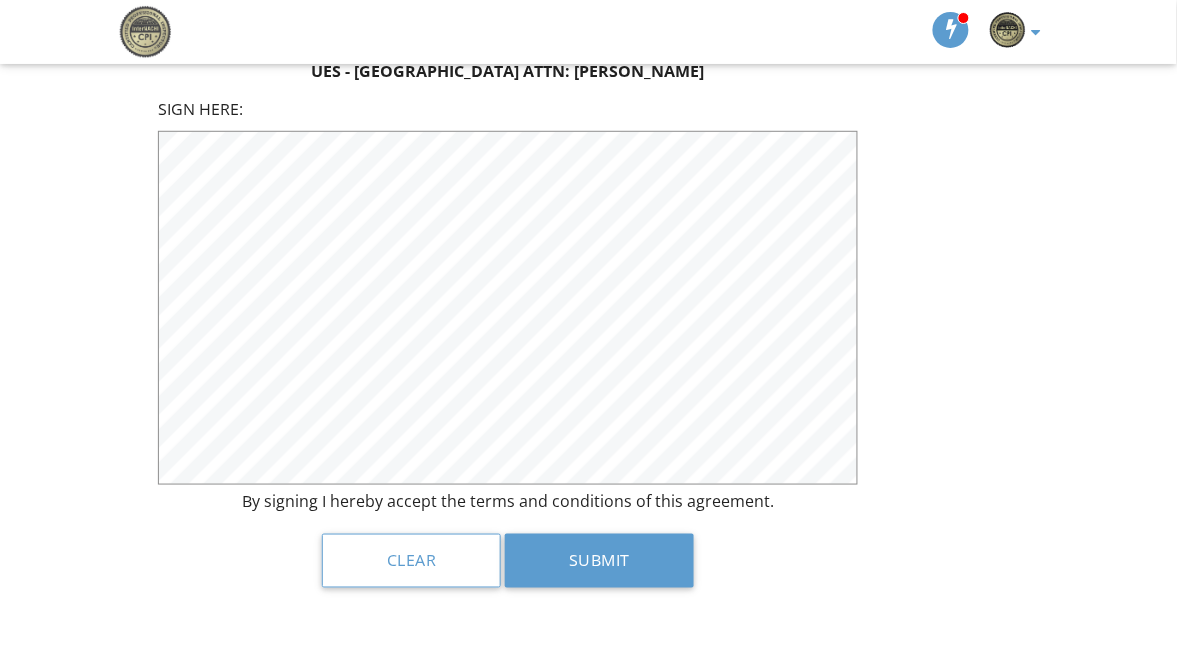 scroll, scrollTop: 1721, scrollLeft: 0, axis: vertical 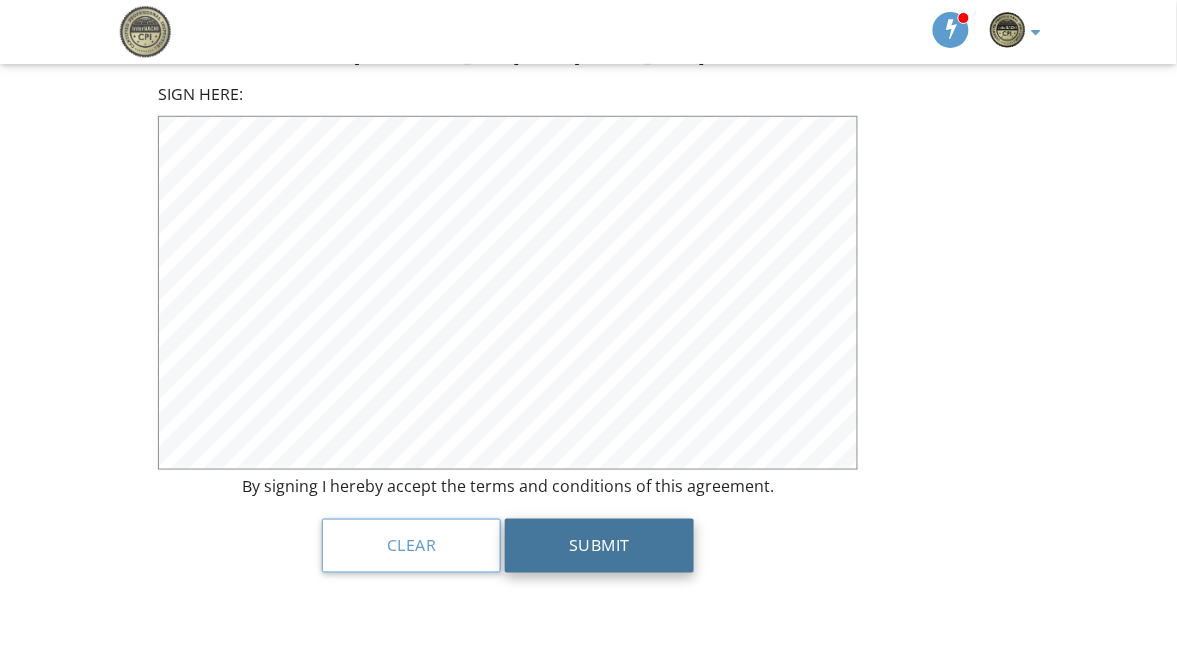 click on "Submit" at bounding box center [599, 546] 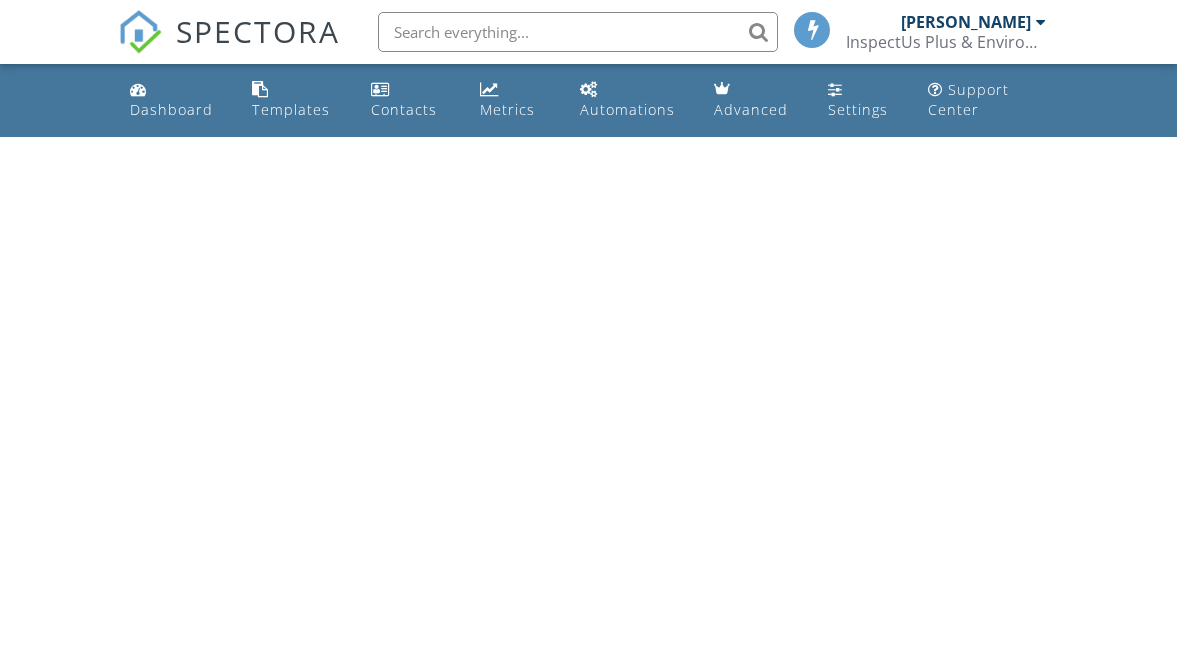 scroll, scrollTop: 0, scrollLeft: 0, axis: both 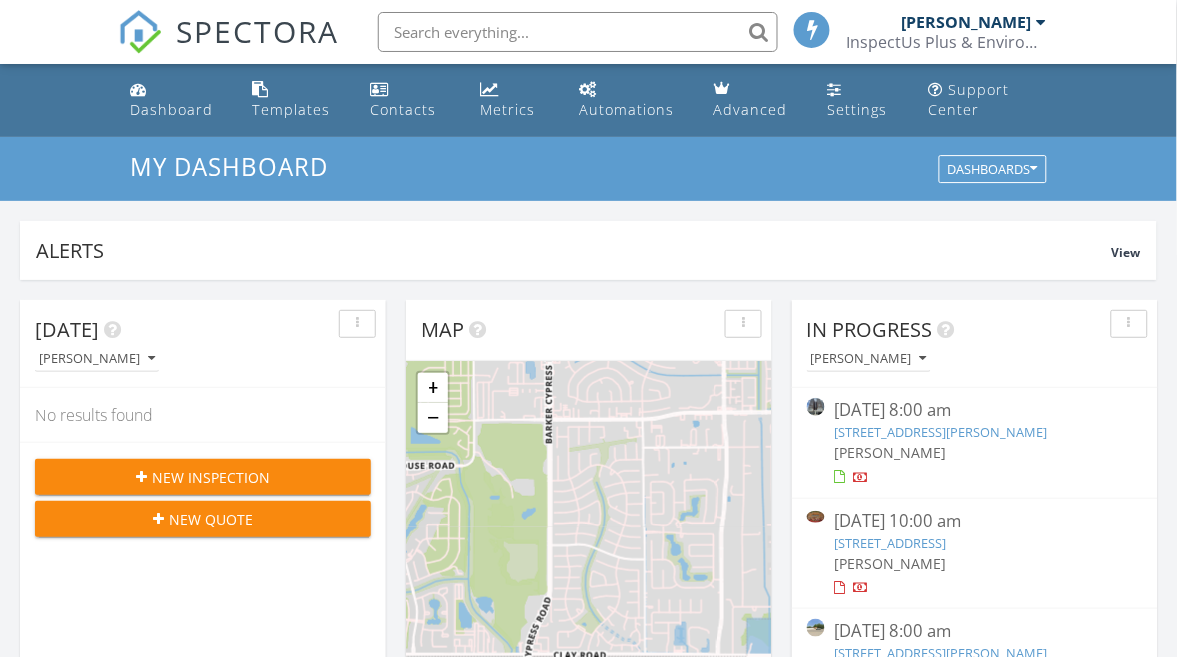 click on "[PERSON_NAME]" at bounding box center [975, 452] 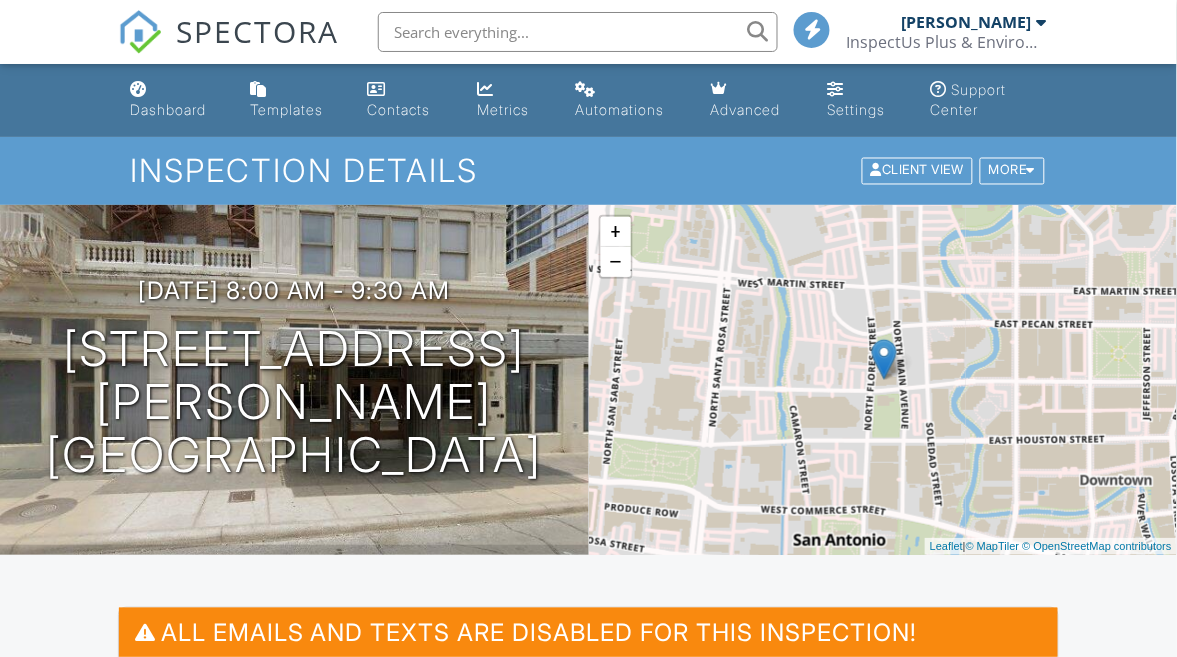 scroll, scrollTop: 222, scrollLeft: 0, axis: vertical 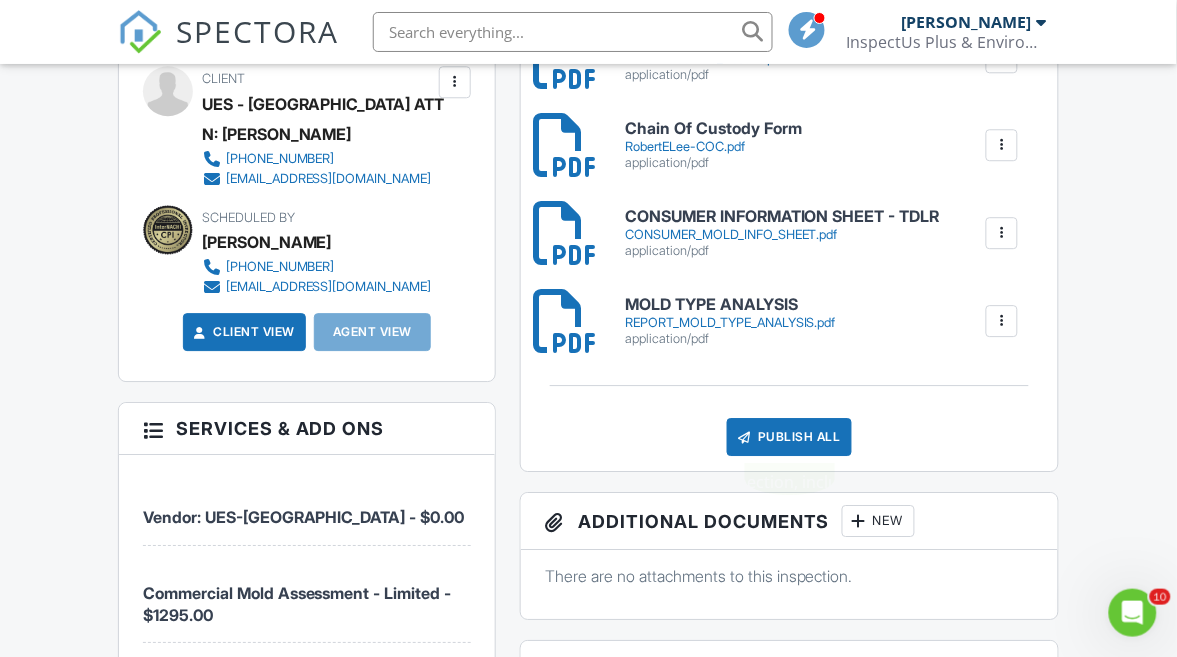 click on "Publish All" at bounding box center (789, 437) 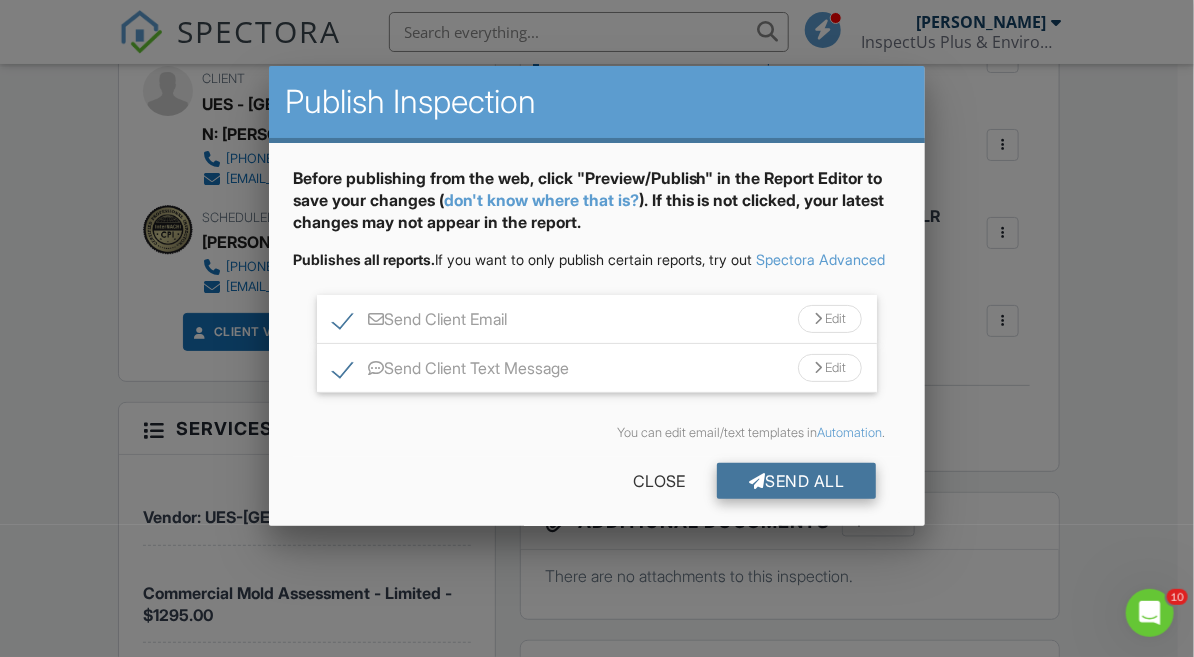 click on "Send All" at bounding box center [797, 481] 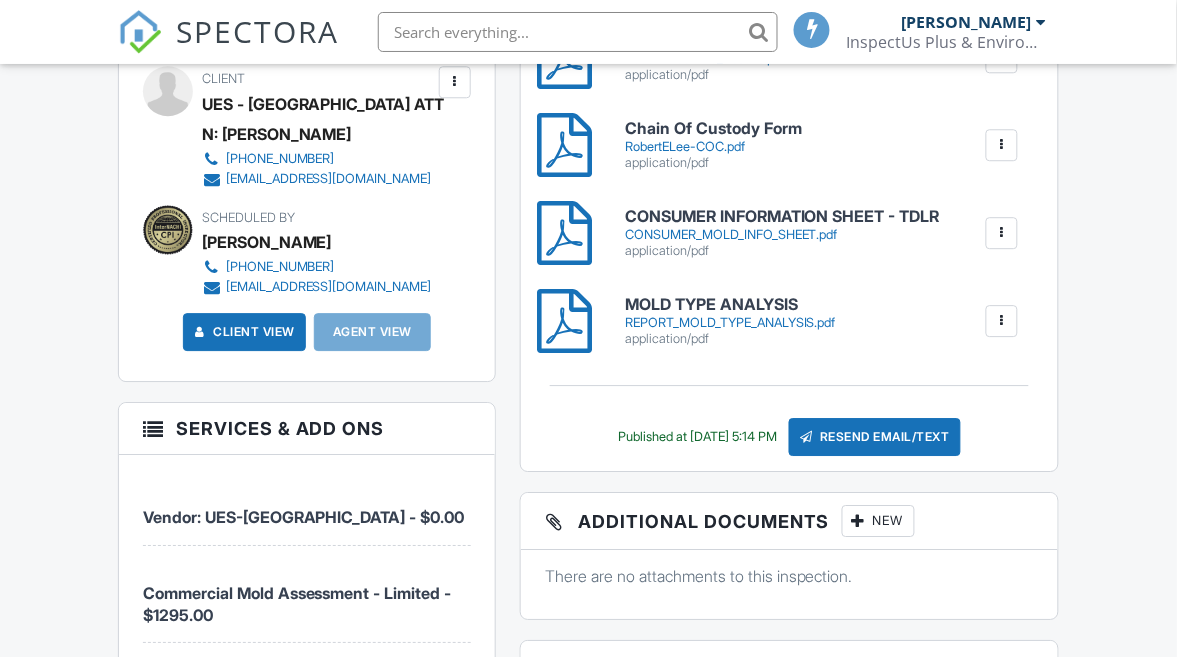 scroll, scrollTop: 1000, scrollLeft: 0, axis: vertical 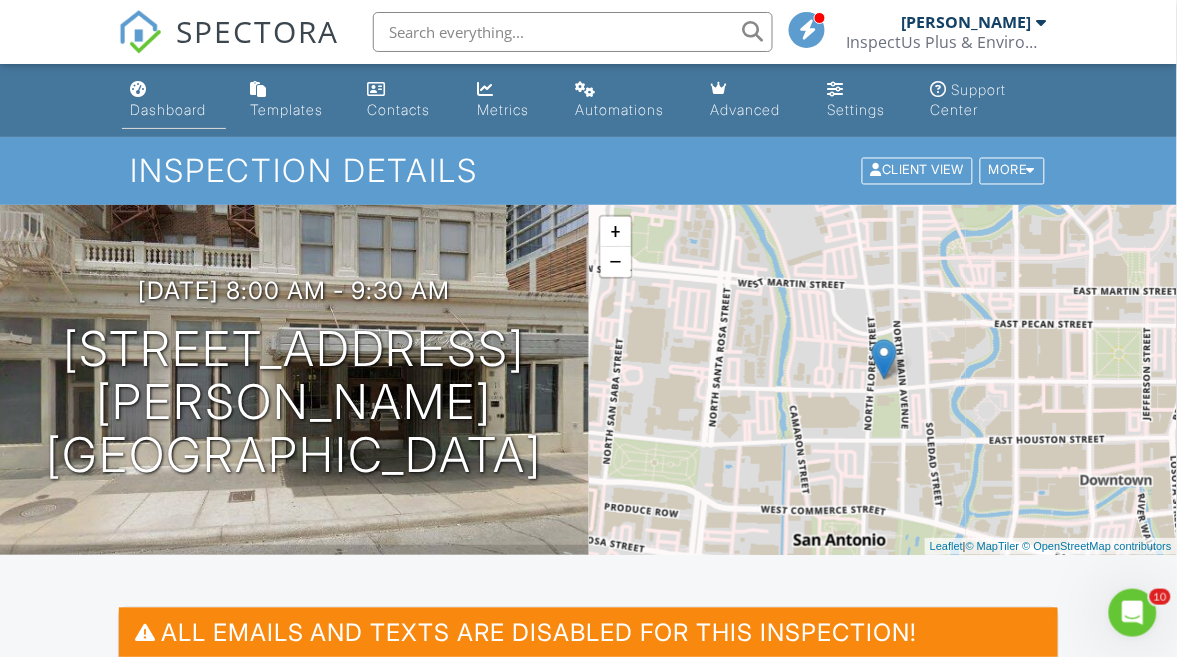 click on "Dashboard" at bounding box center [168, 109] 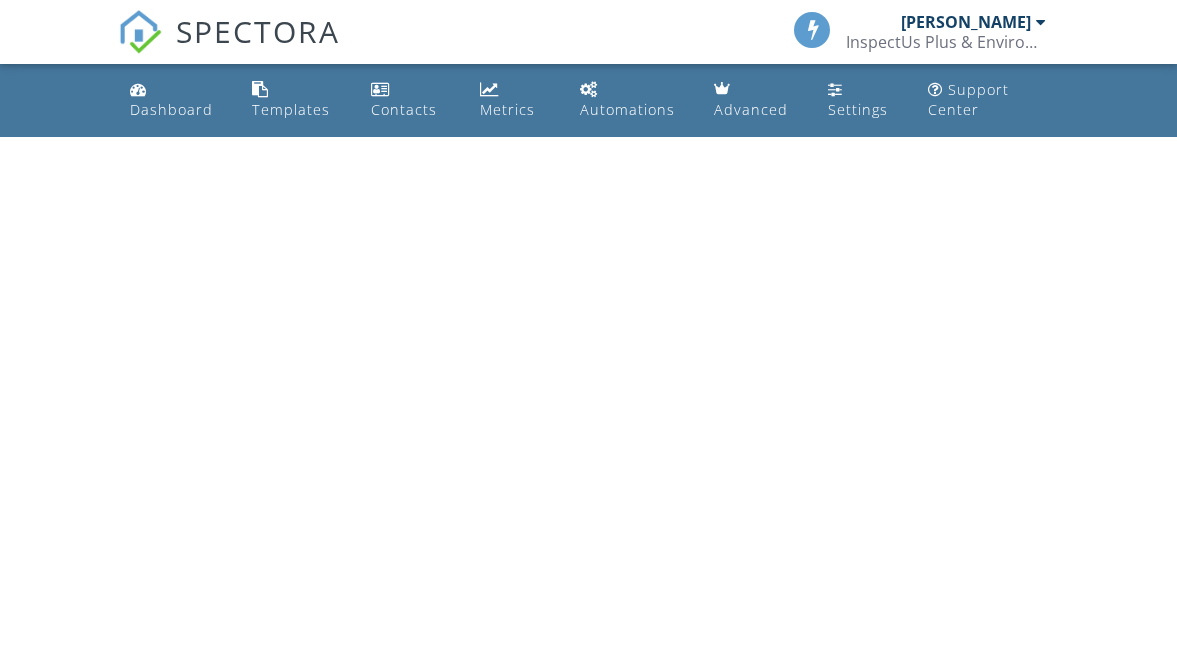scroll, scrollTop: 0, scrollLeft: 0, axis: both 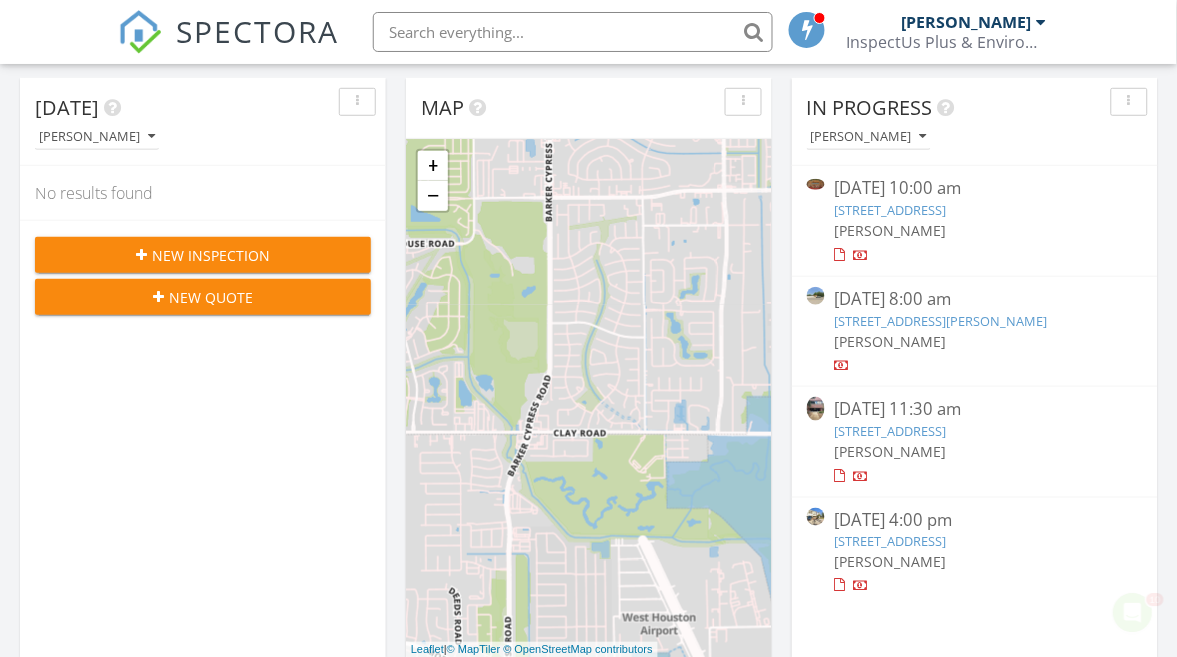 click on "[STREET_ADDRESS]" at bounding box center [891, 431] 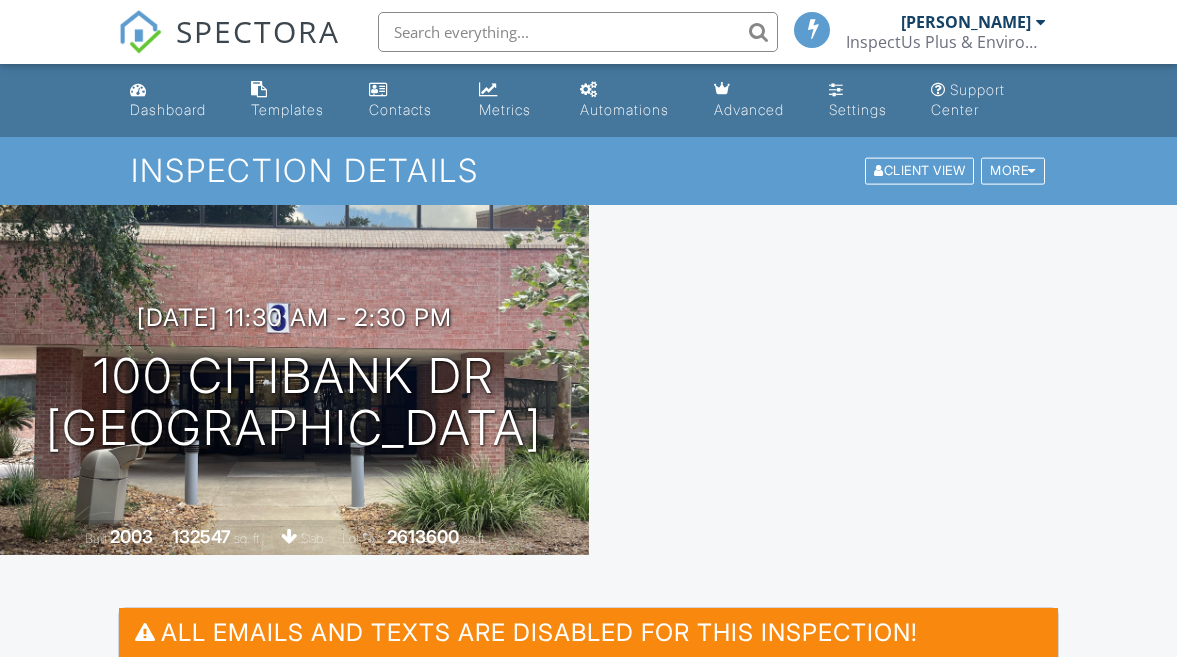 scroll, scrollTop: 0, scrollLeft: 0, axis: both 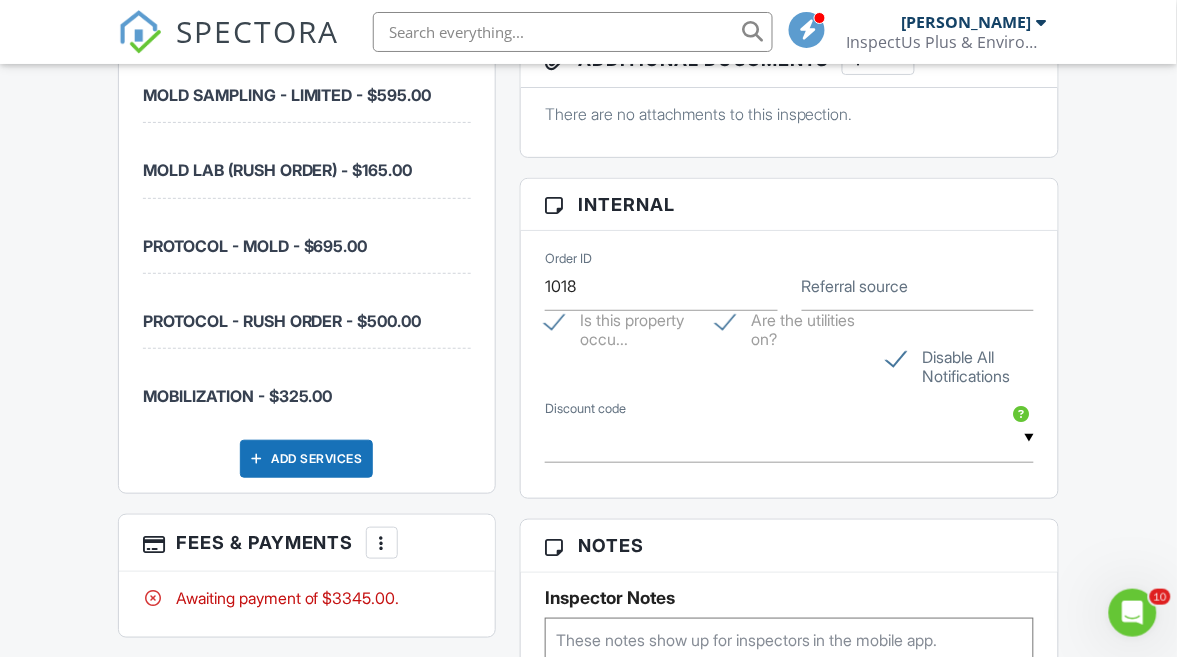 click at bounding box center [382, 543] 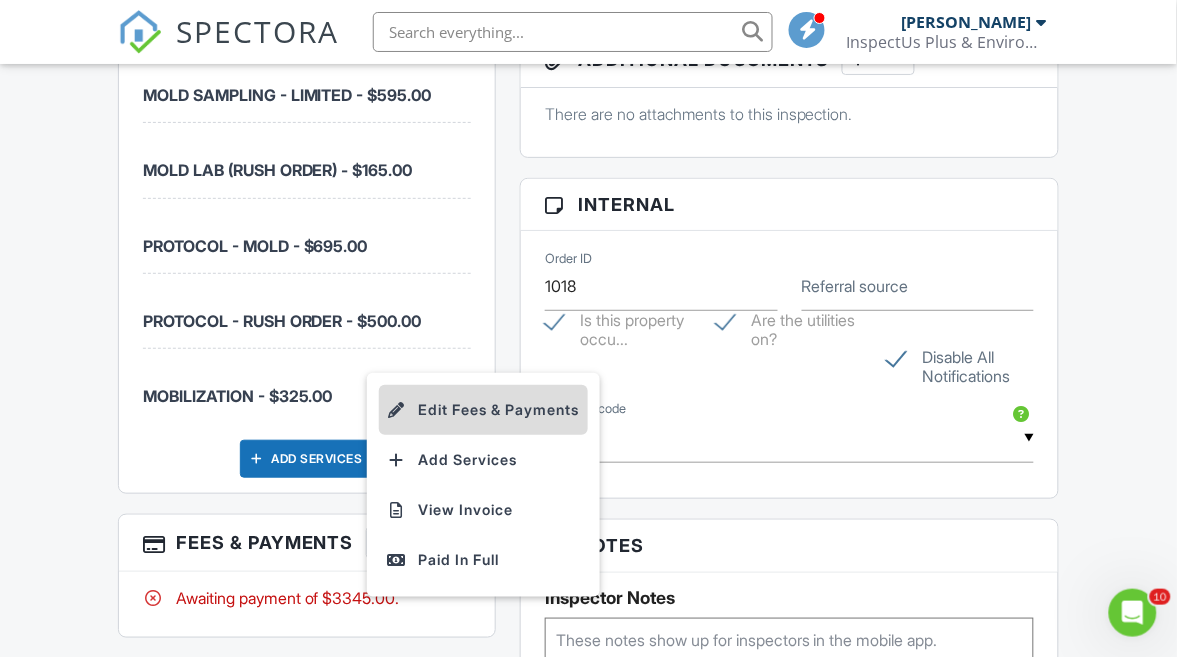 click on "Edit Fees & Payments" at bounding box center [483, 410] 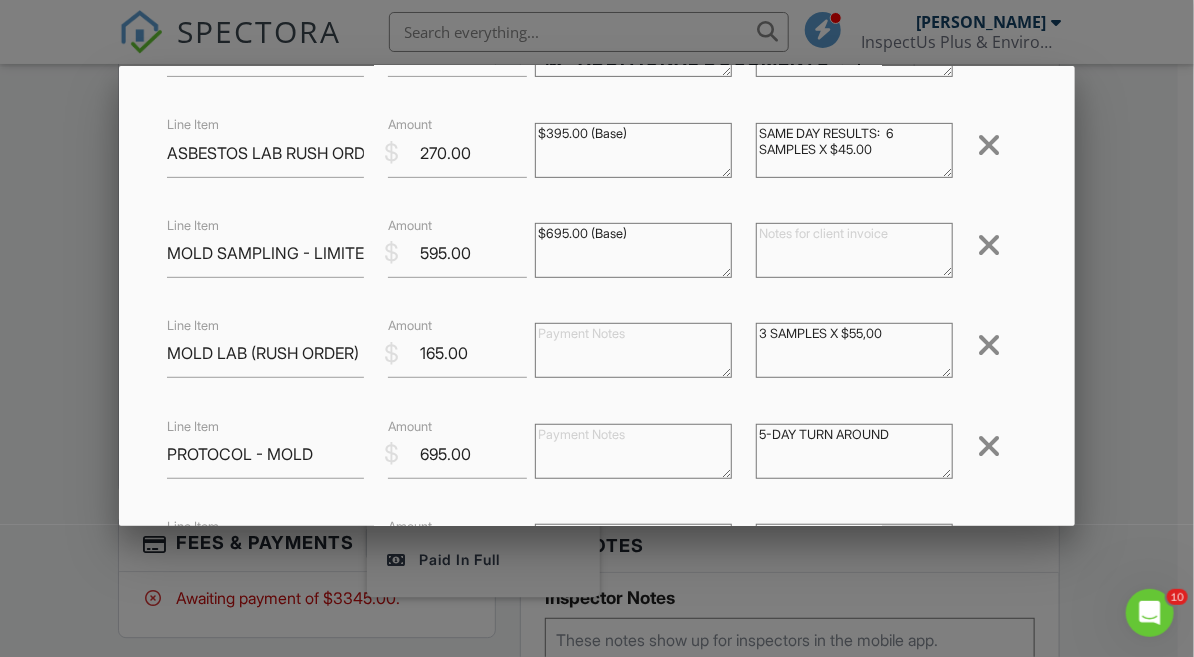 scroll, scrollTop: 333, scrollLeft: 0, axis: vertical 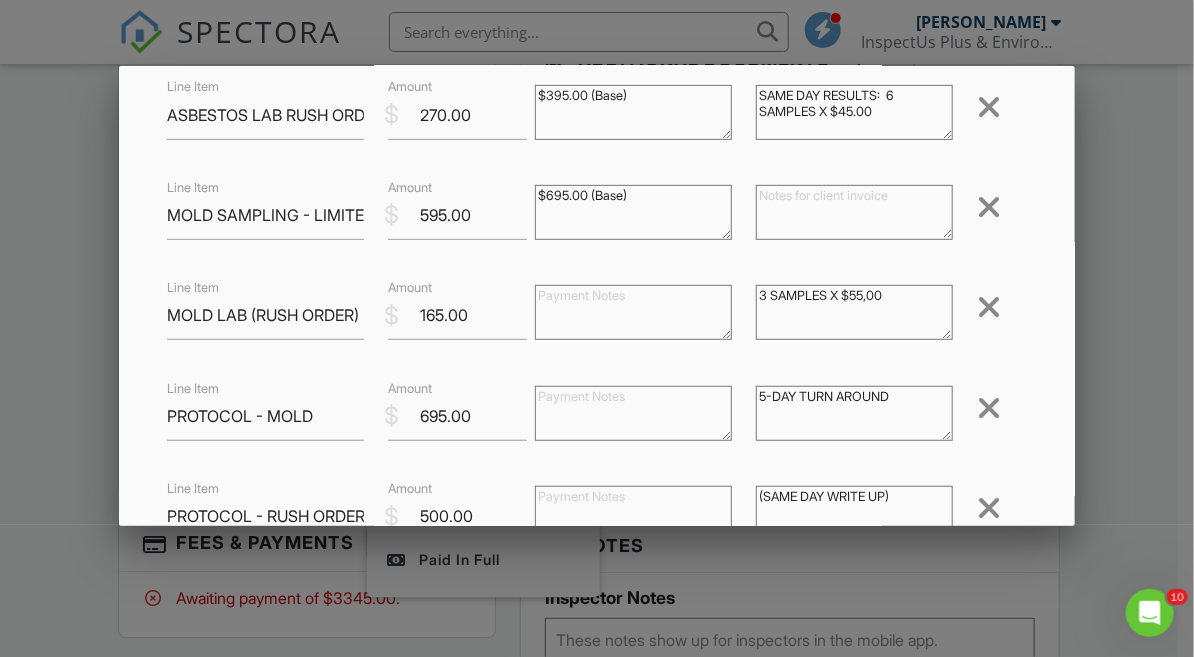 click on "3 SAMPLES X $55,00" at bounding box center (854, 312) 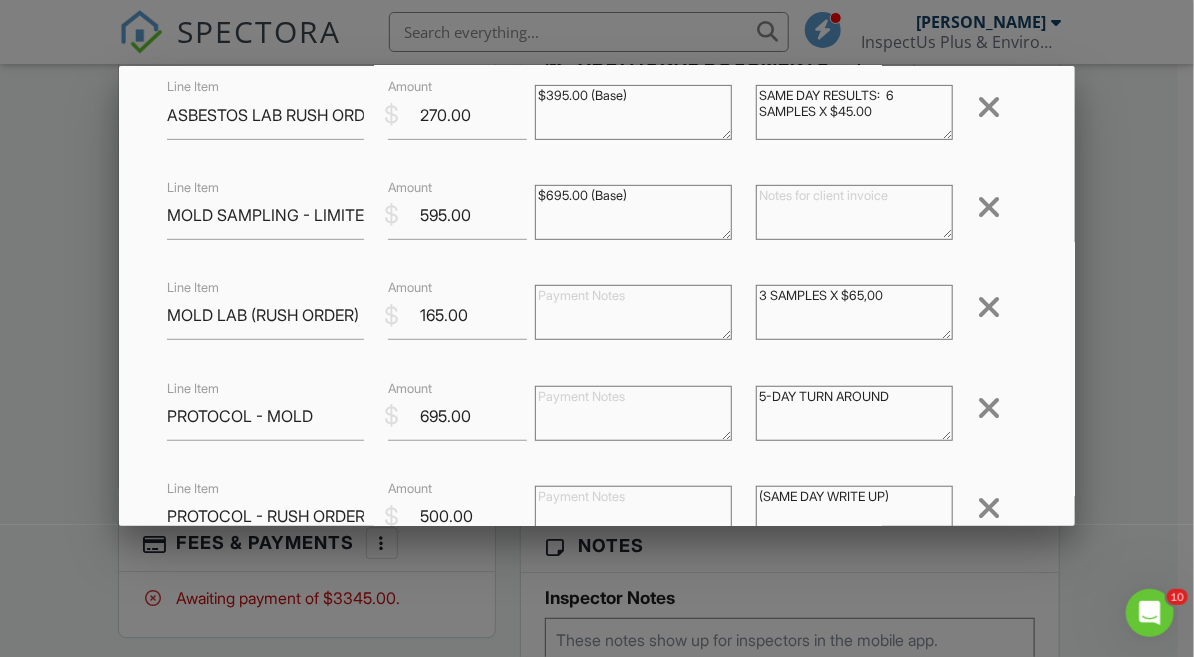 drag, startPoint x: 755, startPoint y: 296, endPoint x: 727, endPoint y: 297, distance: 28.01785 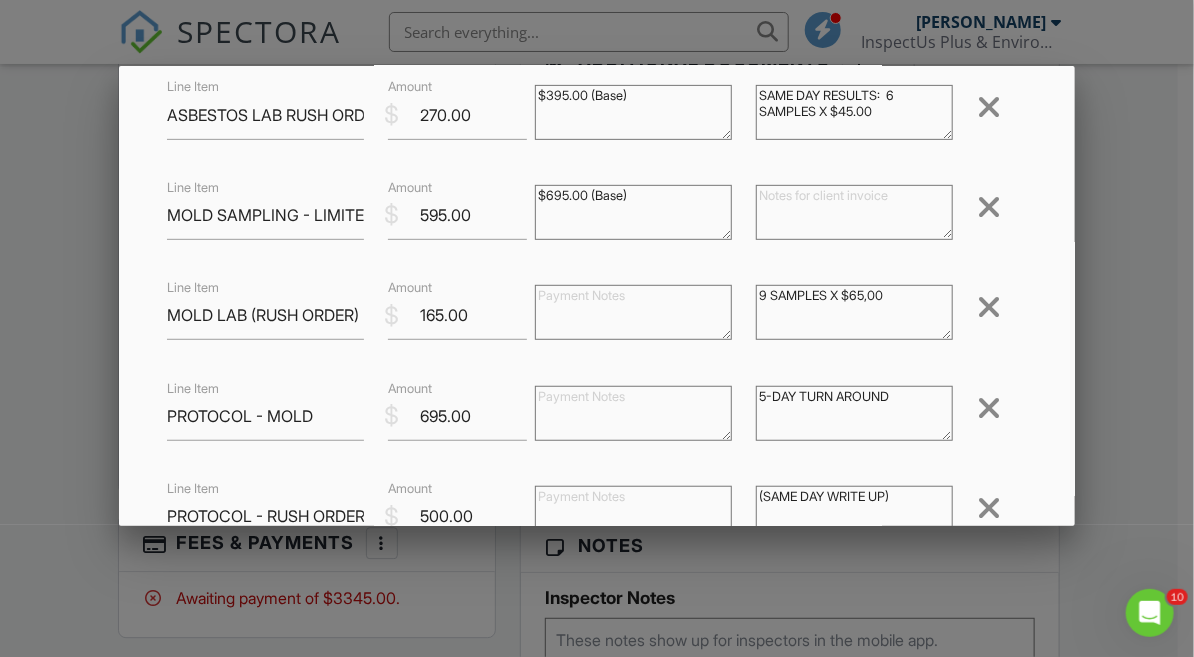 type on "9 SAMPLES X $65,00" 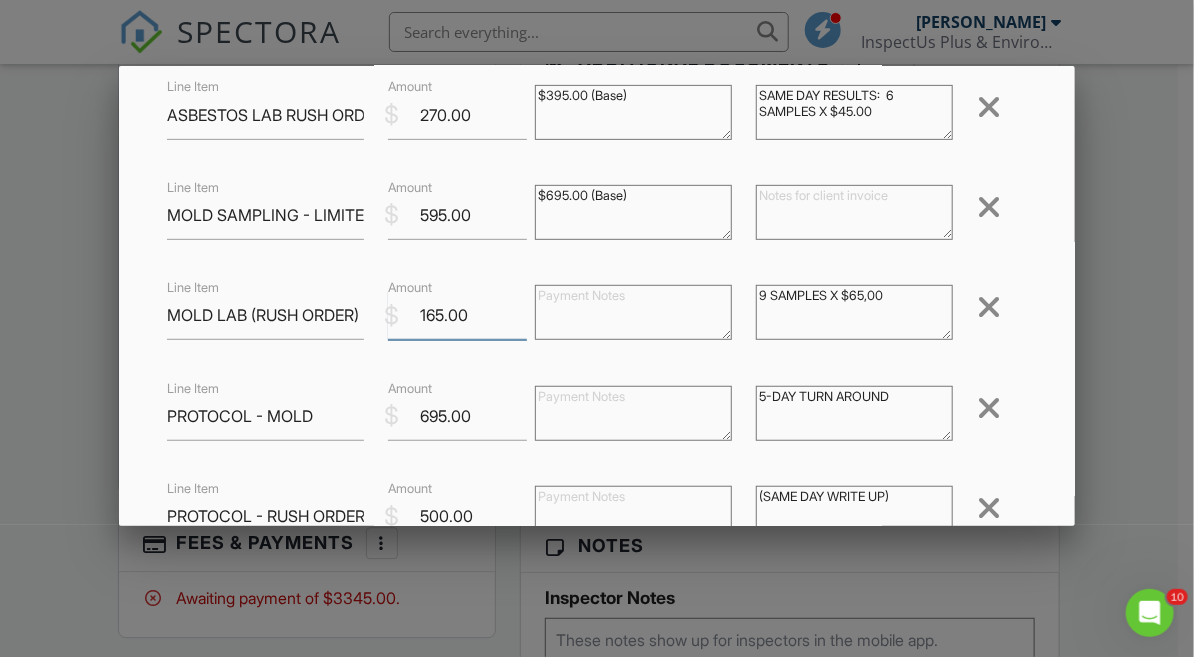 drag, startPoint x: 415, startPoint y: 320, endPoint x: 504, endPoint y: 324, distance: 89.08984 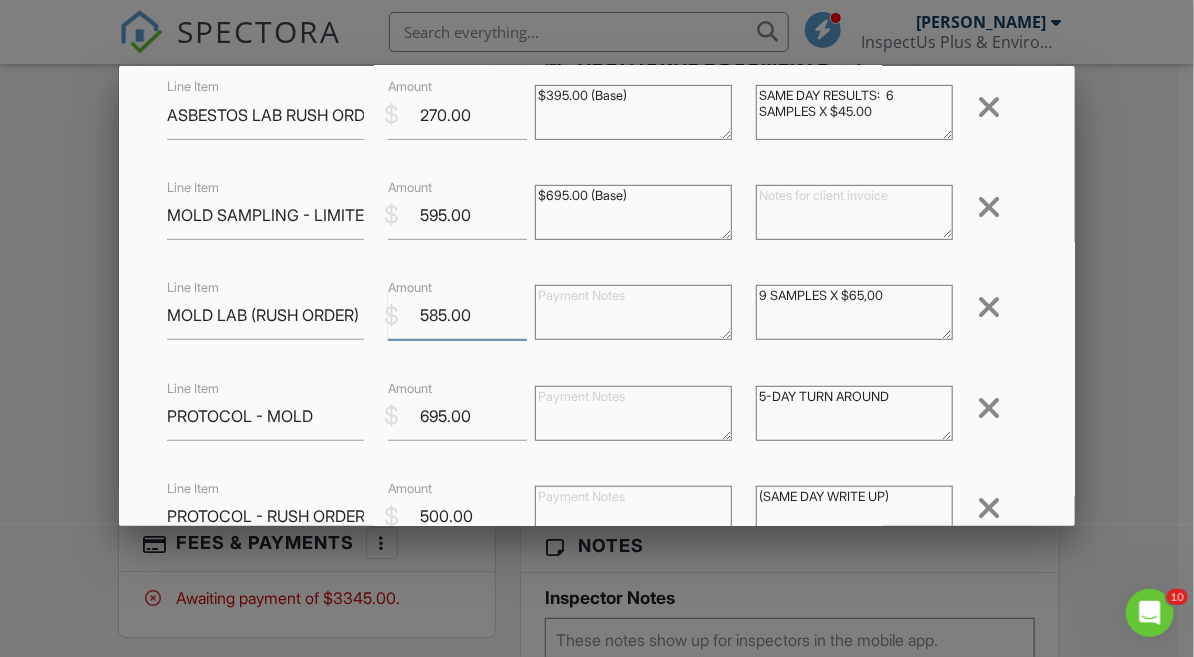 type on "585.00" 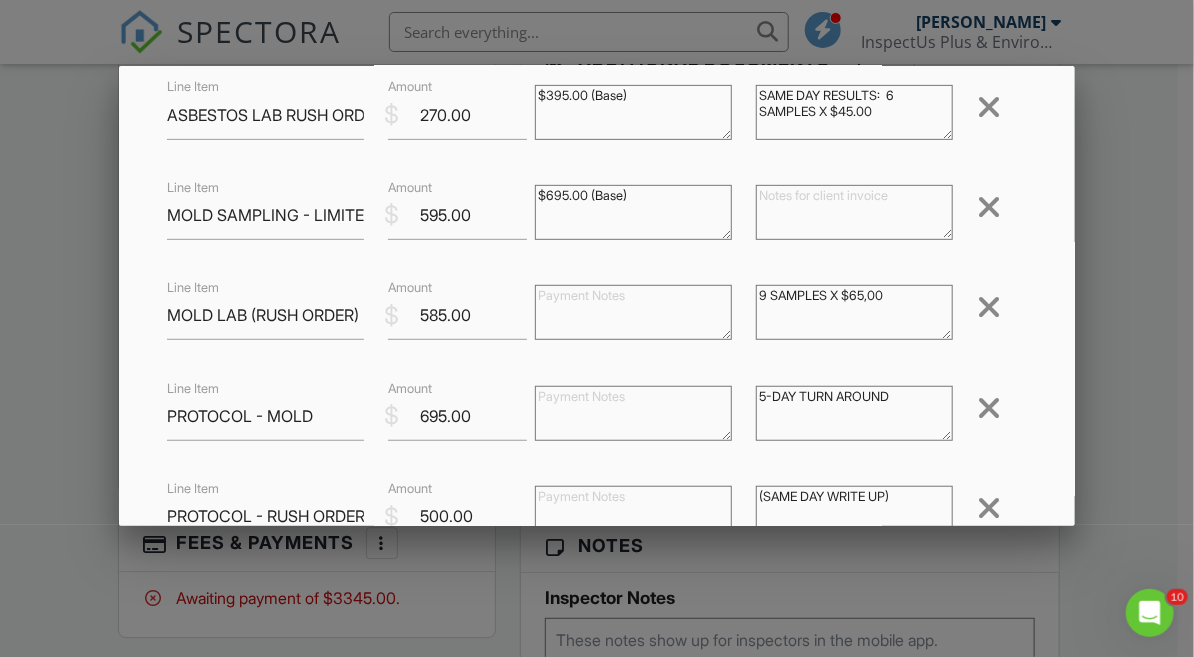 click on "3 SAMPLES X $55,00" at bounding box center [854, 312] 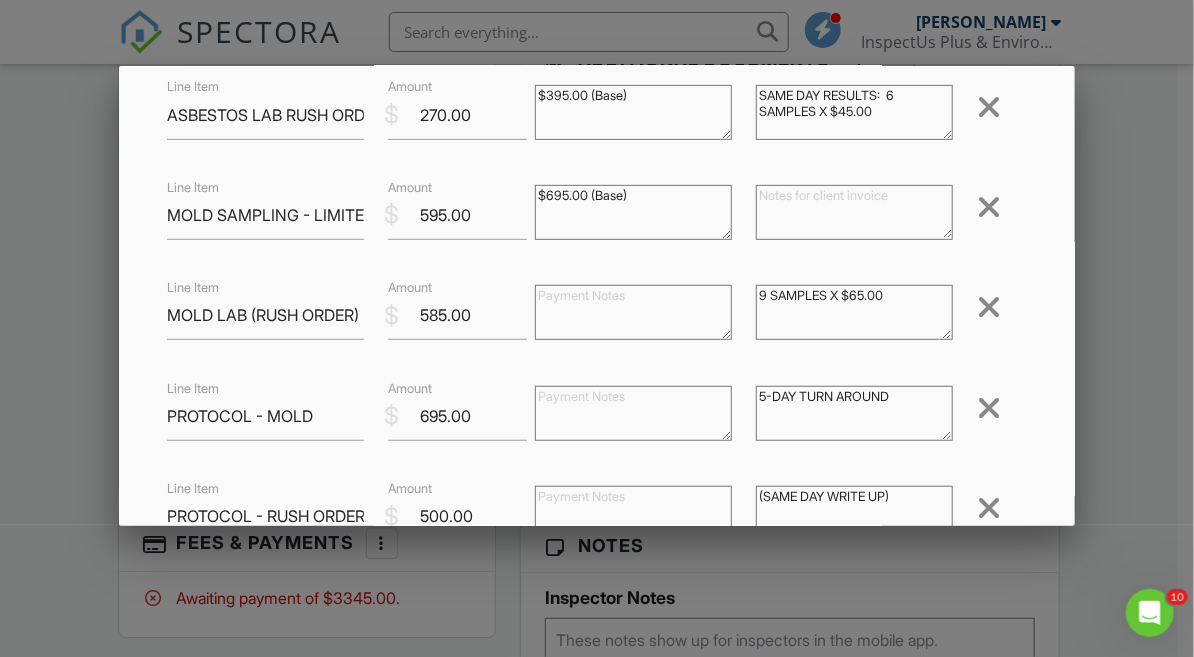 type on "9 SAMPLES X $65.00" 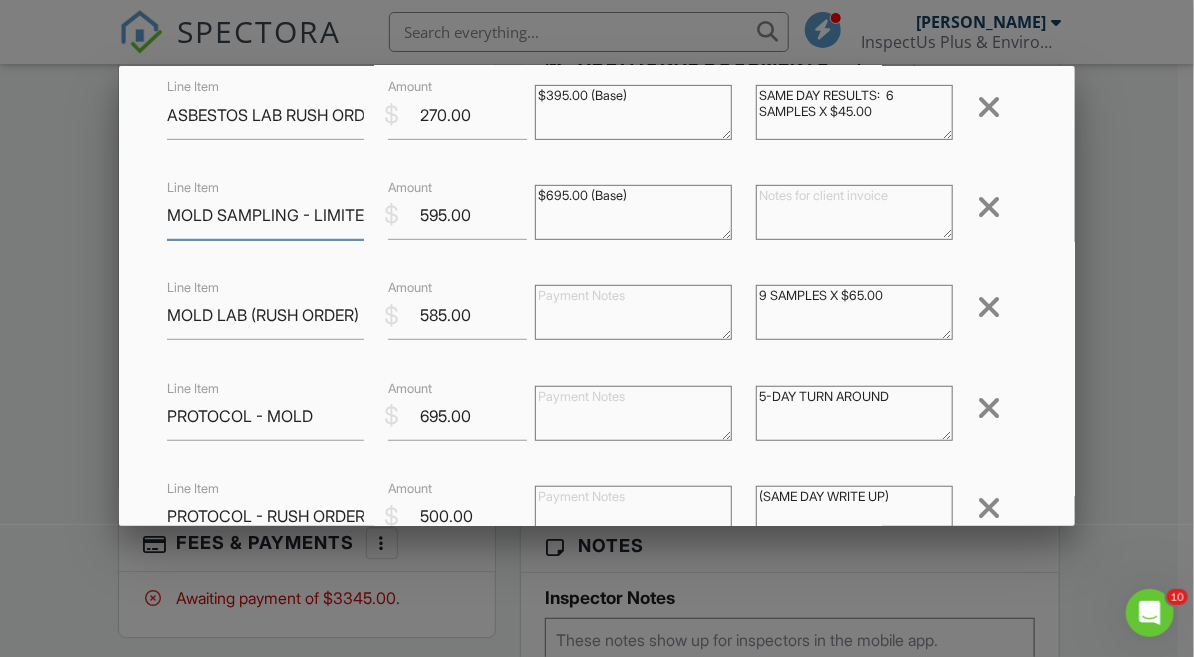 click on "MOLD SAMPLING - LIMITED" at bounding box center (265, 215) 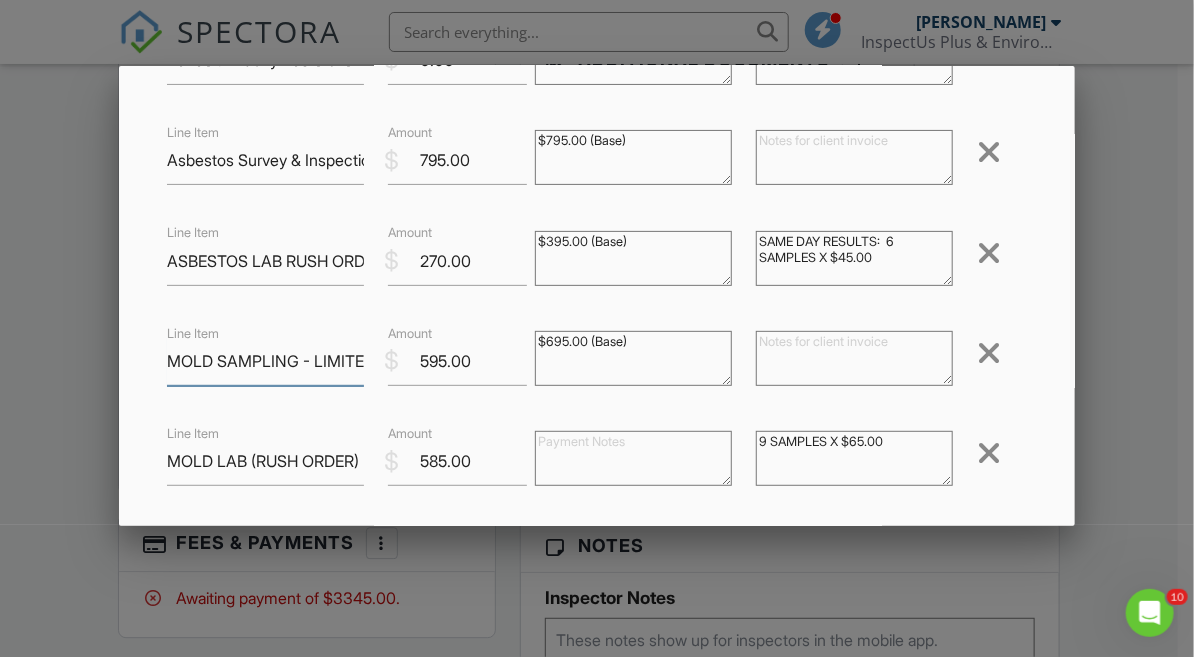 scroll, scrollTop: 222, scrollLeft: 0, axis: vertical 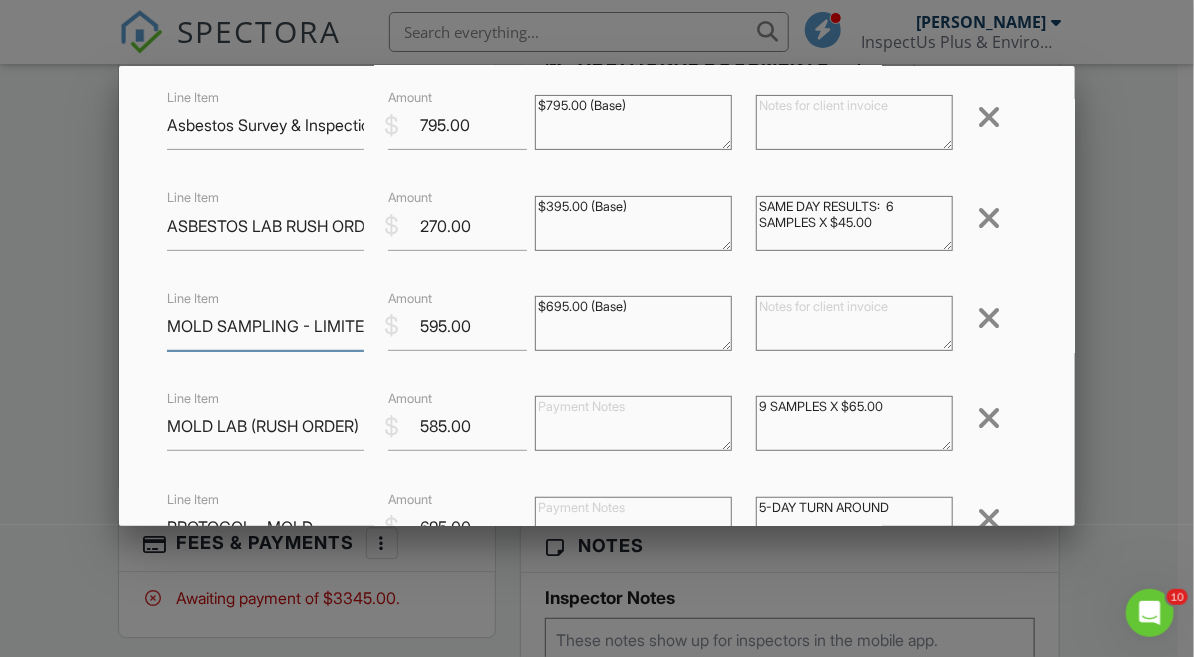 click on "MOLD SAMPLING - LIMITED" at bounding box center [265, 326] 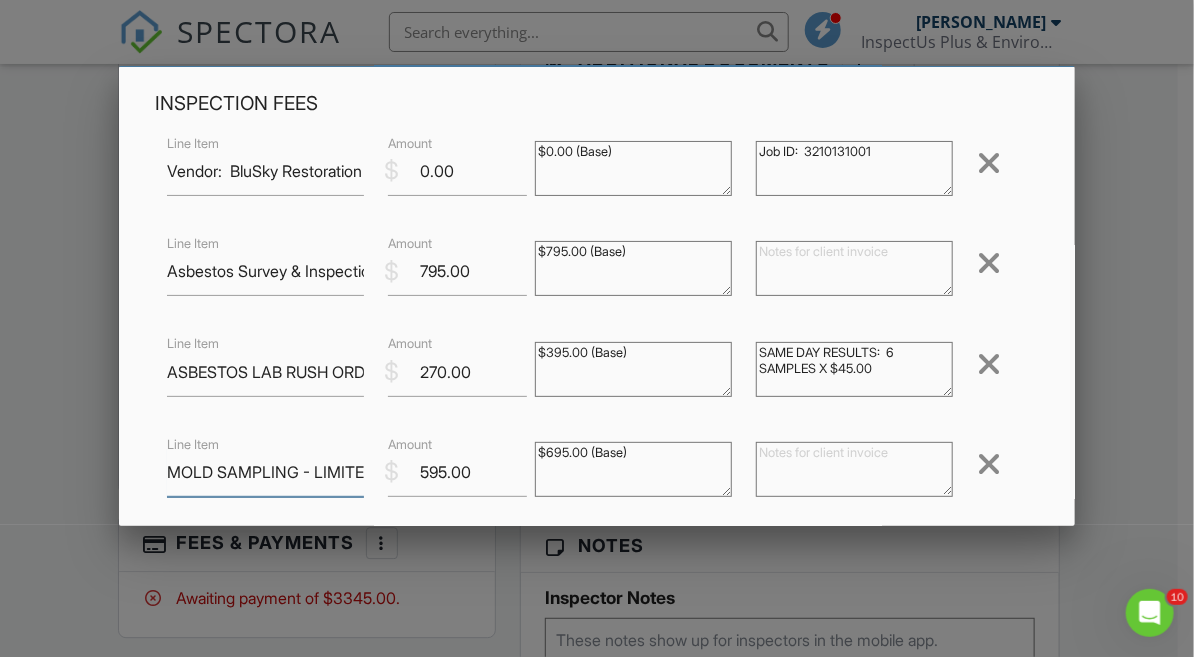 scroll, scrollTop: 111, scrollLeft: 0, axis: vertical 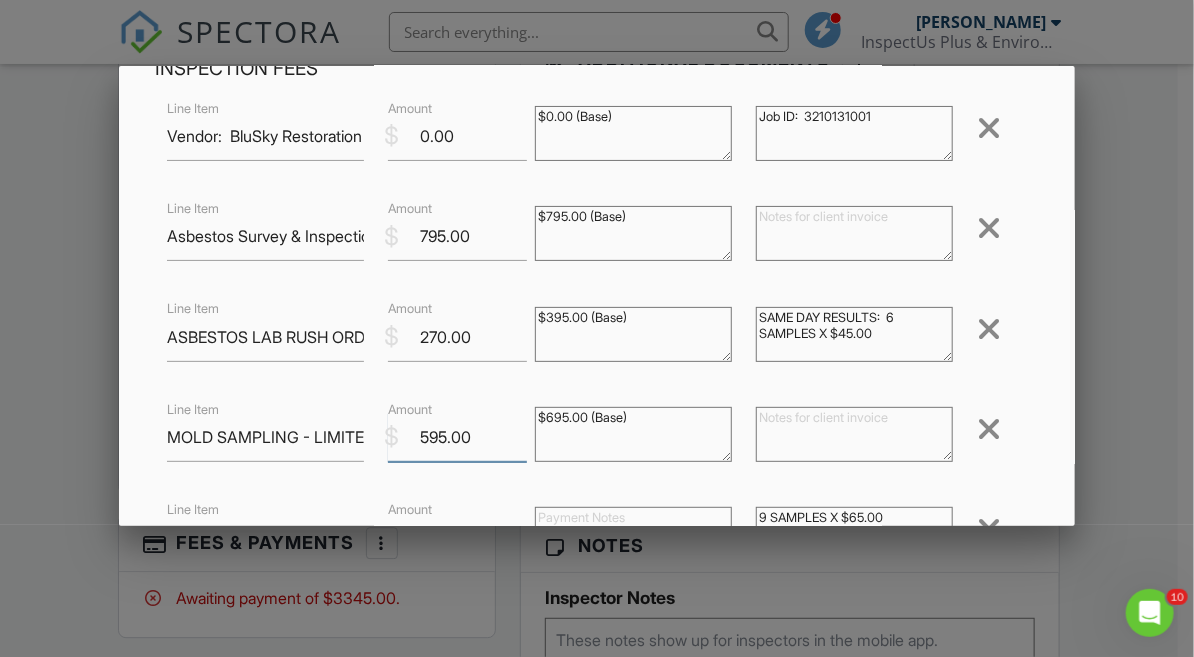 drag, startPoint x: 415, startPoint y: 437, endPoint x: 443, endPoint y: 445, distance: 29.12044 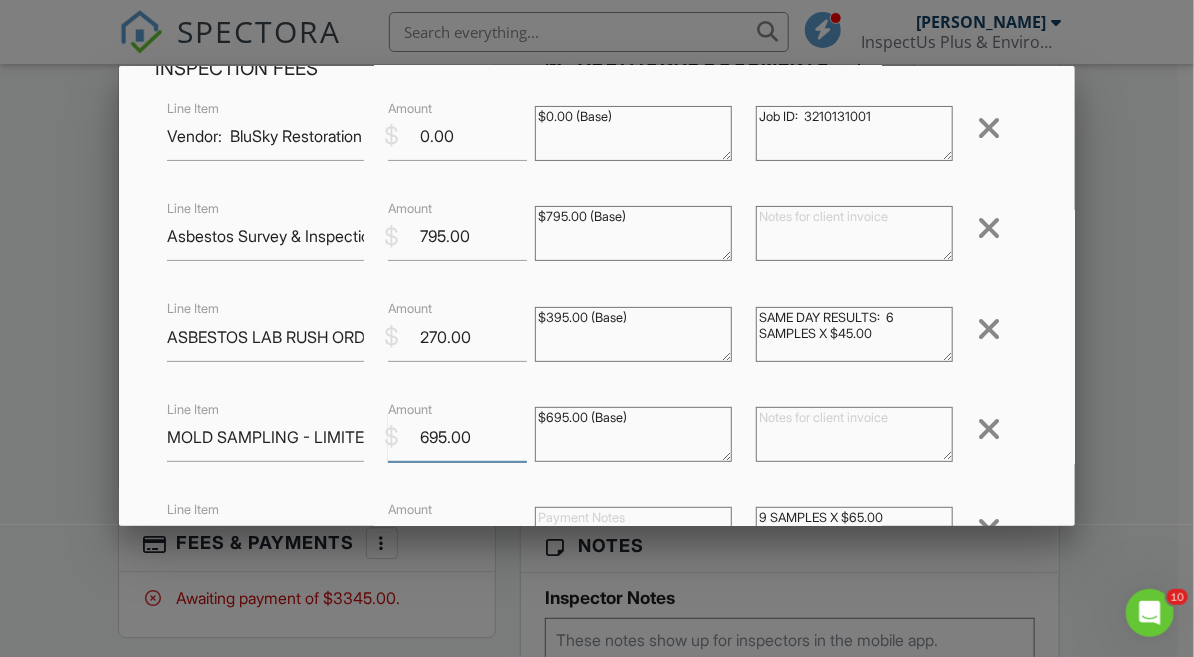 type on "695.00" 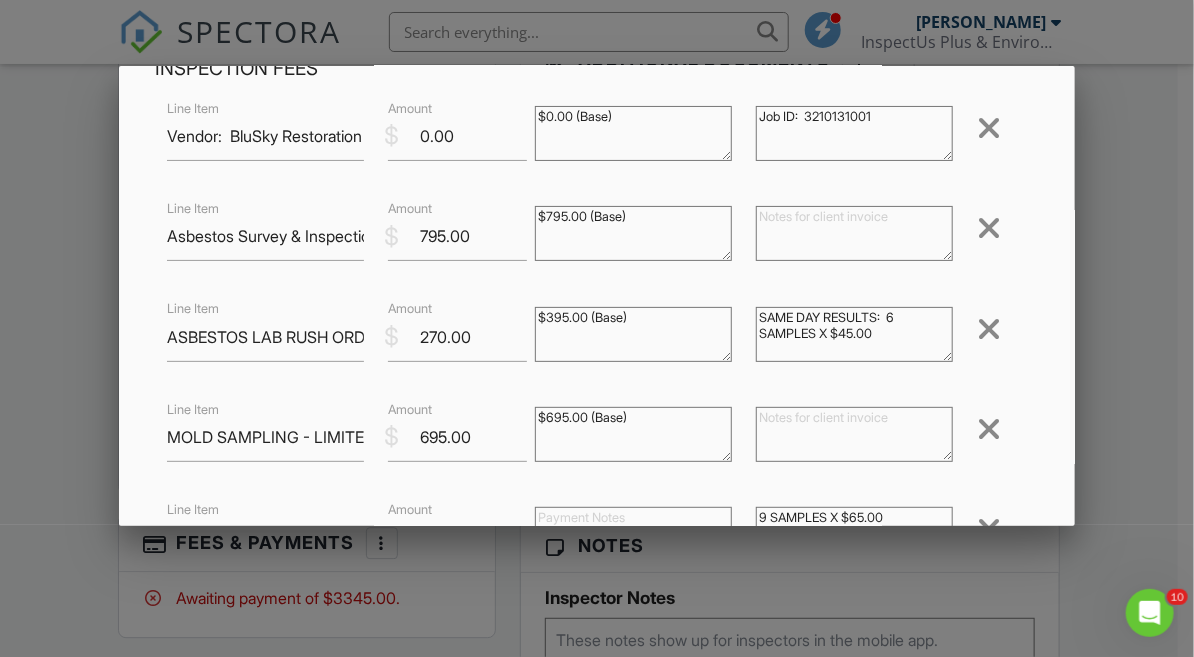 drag, startPoint x: 898, startPoint y: 315, endPoint x: 878, endPoint y: 320, distance: 20.615528 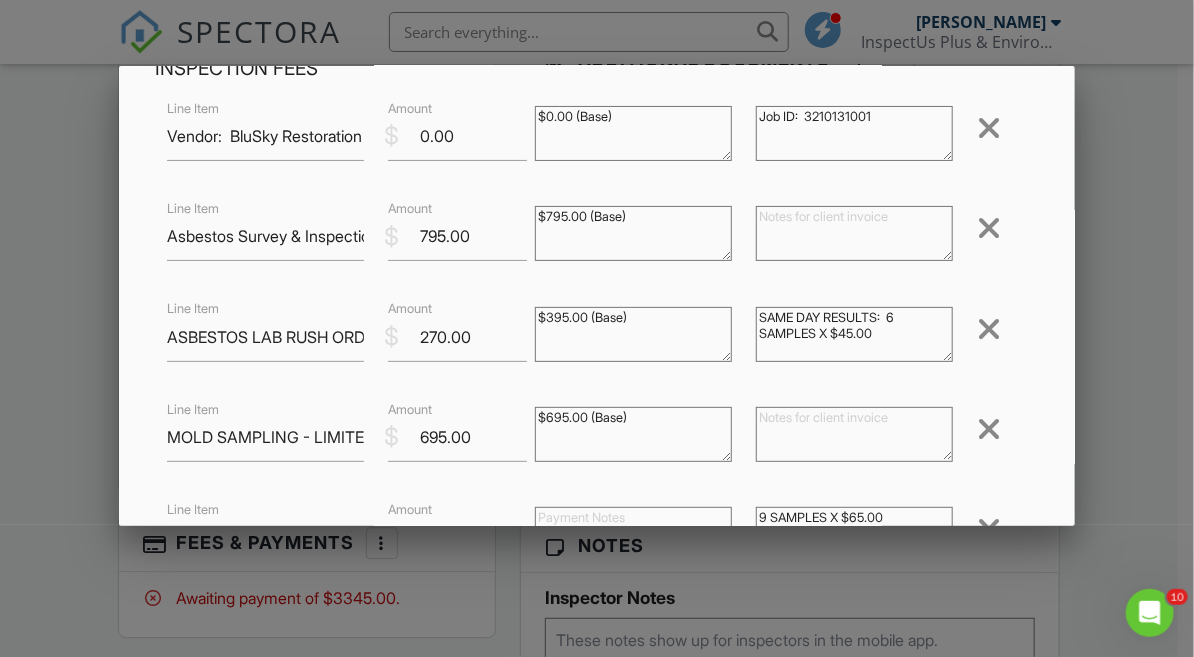 click on "SAME DAY RESULTS:  6 SAMPLES X $45.00" at bounding box center (854, 334) 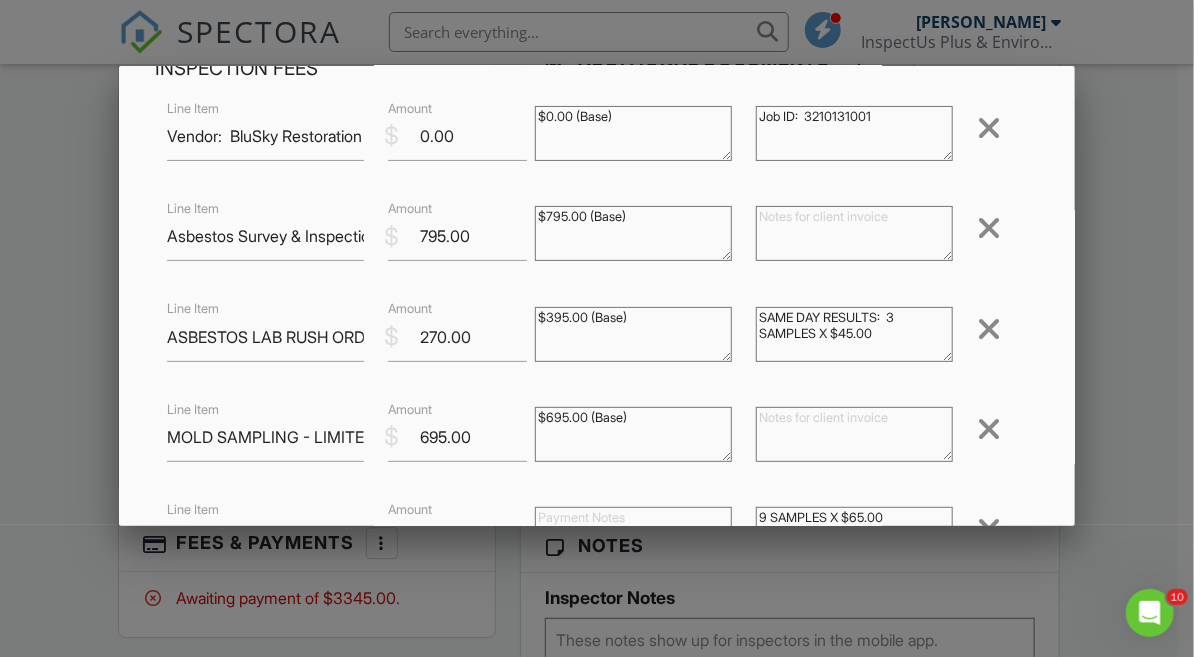type on "SAME DAY RESULTS:  3 SAMPLES X $45.00" 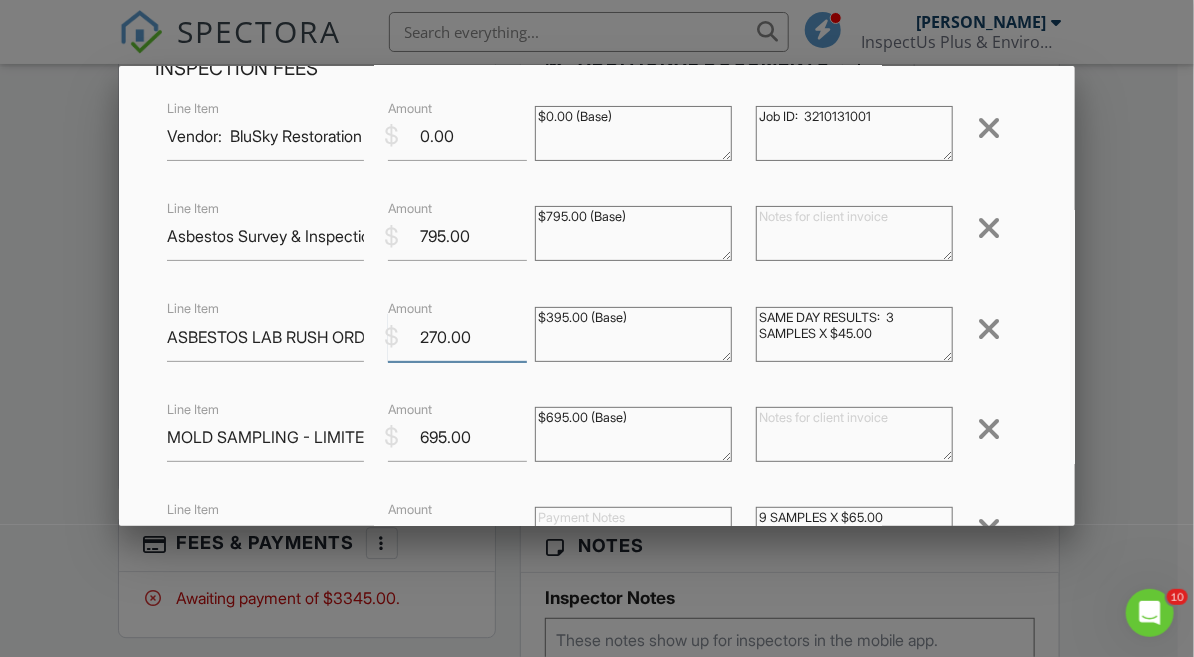 drag, startPoint x: 416, startPoint y: 335, endPoint x: 445, endPoint y: 340, distance: 29.427877 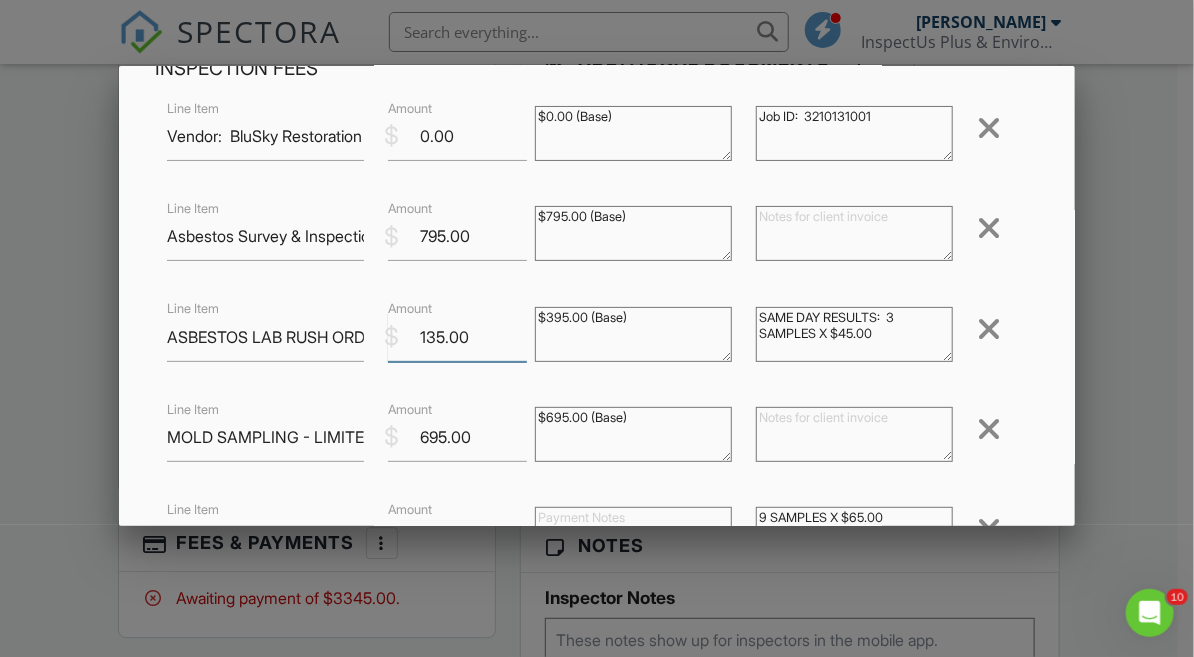 type on "135.00" 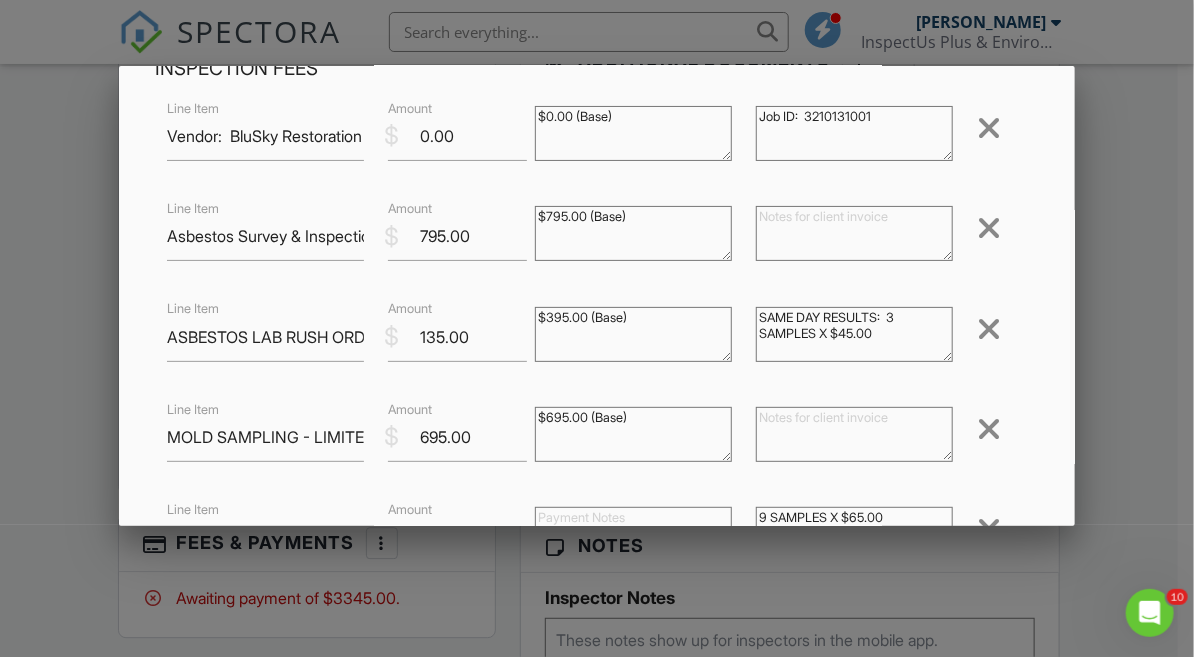 click on "Inspection Fees
Line Item
Vendor:  BluSky Restoration Contractors
$
Amount
0.00
$0.00 (Base)
Job ID:  3210131001
Remove
Line Item
Asbestos Survey & Inspection - Commercial
$
Amount
795.00
$795.00 (Base)
Remove
Line Item
ASBESTOS LAB RUSH ORDER
$
Amount
135.00
$395.00 (Base)
SAME DAY RESULTS:  6 SAMPLES X $45.00
Remove
Line Item
MOLD SAMPLING - LIMITED
$
Amount
695.00
$695.00 (Base)
Remove
Line Item
MOLD LAB (RUSH ORDER)
$
Amount
585.00
3 SAMPLES X $55,00
Remove
Line Item
PROTOCOL - MOLD
$
Amount
695.00
5-DAY TURN AROUND
Remove
Line Item
PROTOCOL - RUSH ORDER
$
Amount
500.00
(SAME DAY WRITE UP)
Remove
Line Item
MOBILIZATION
$
Amount" at bounding box center [596, 503] 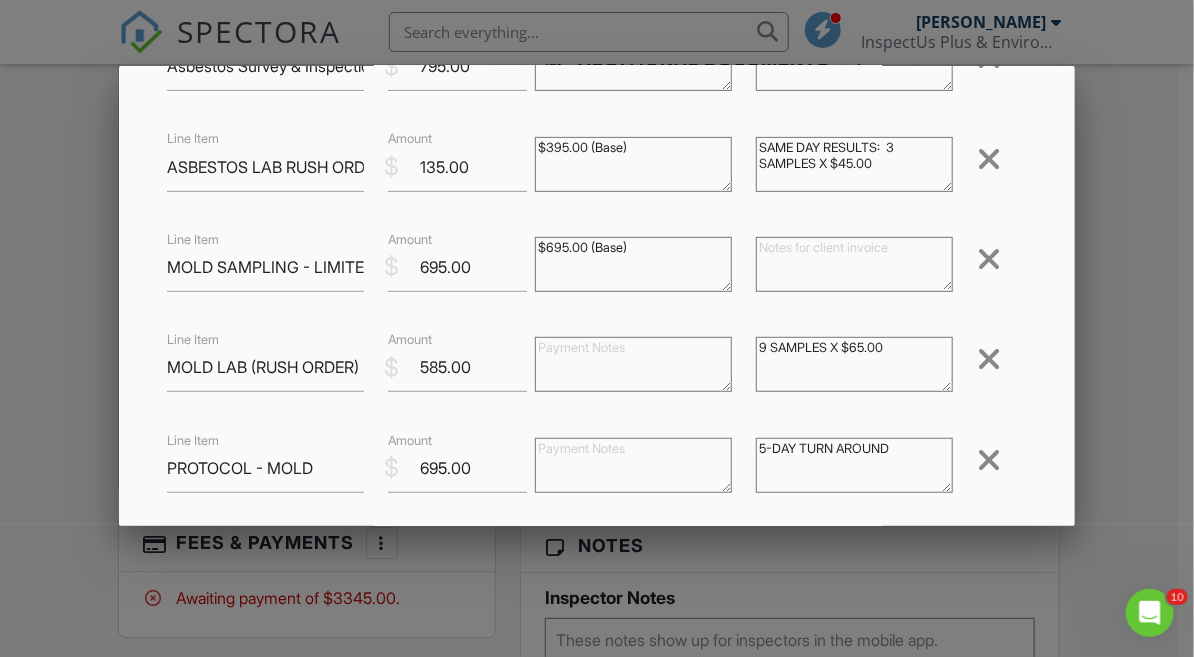 scroll, scrollTop: 333, scrollLeft: 0, axis: vertical 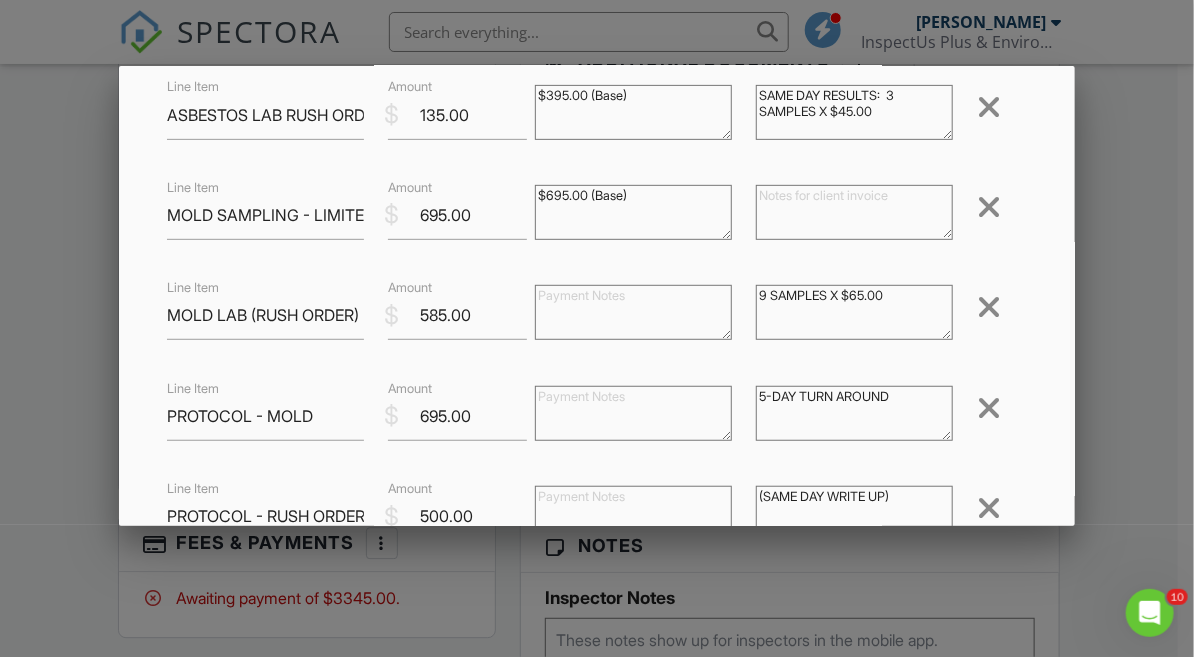 click on "3 SAMPLES X $55,00" at bounding box center [854, 312] 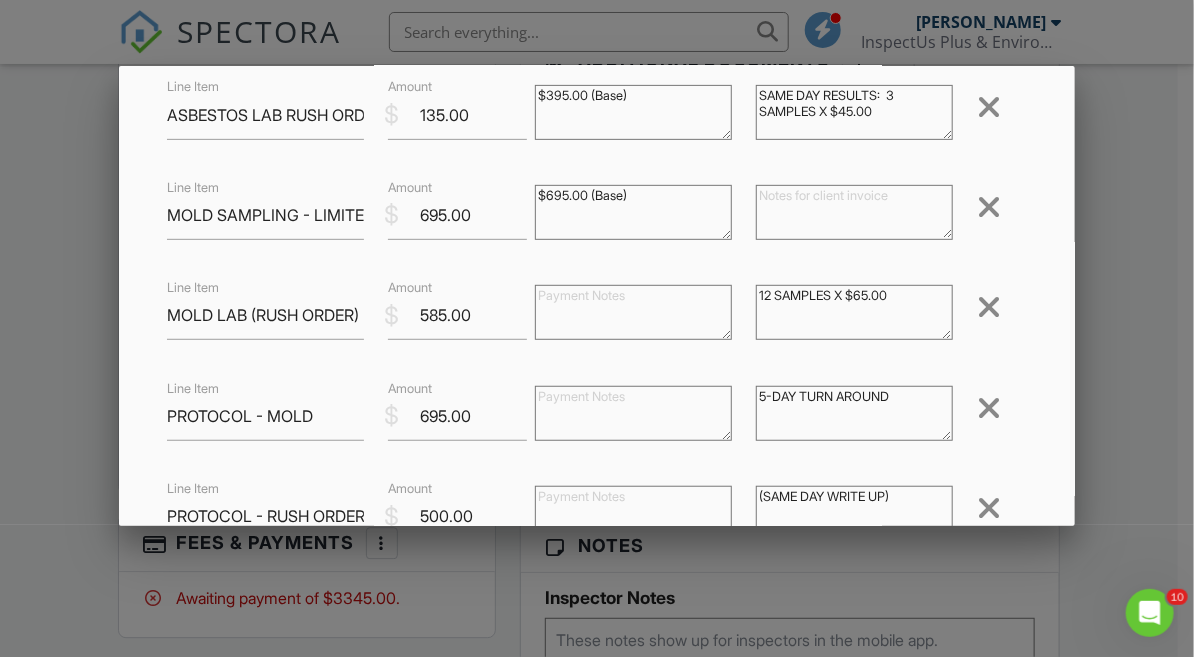 type on "12 SAMPLES X $65.00" 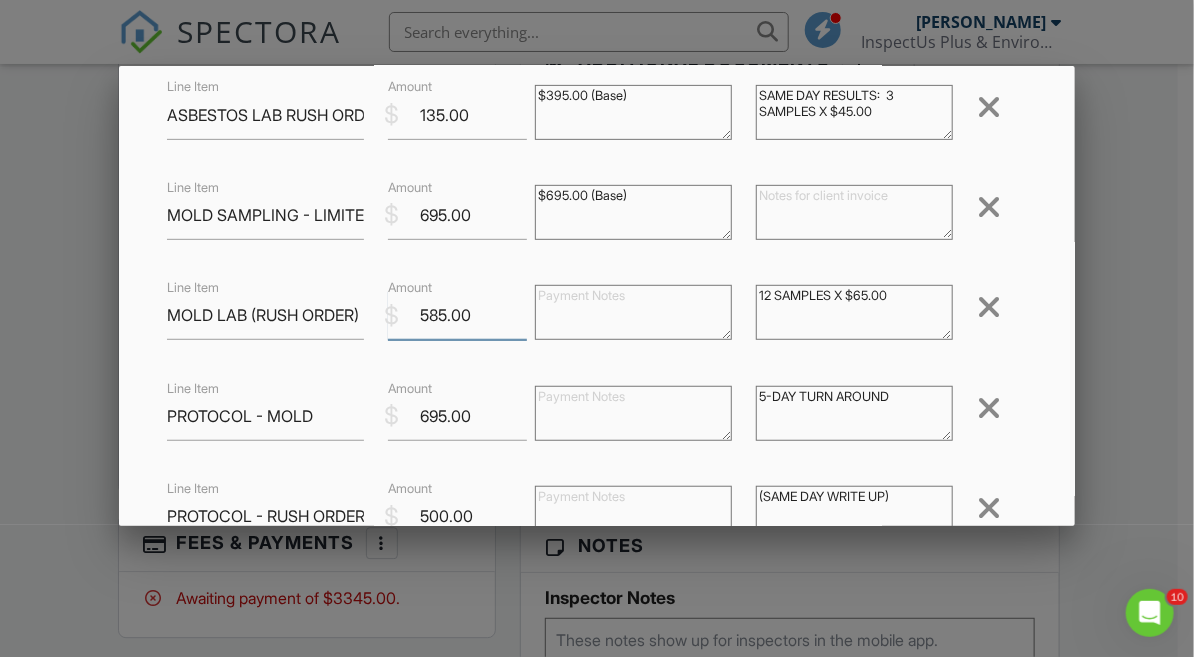 click on "585.00" at bounding box center [457, 315] 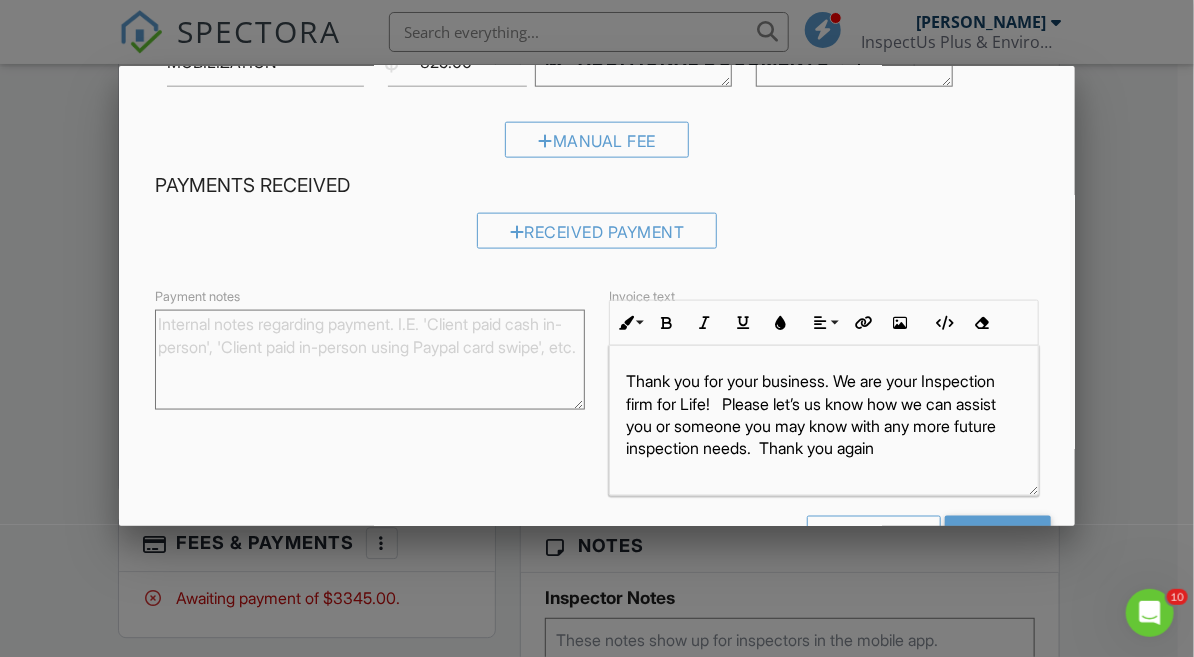 scroll, scrollTop: 954, scrollLeft: 0, axis: vertical 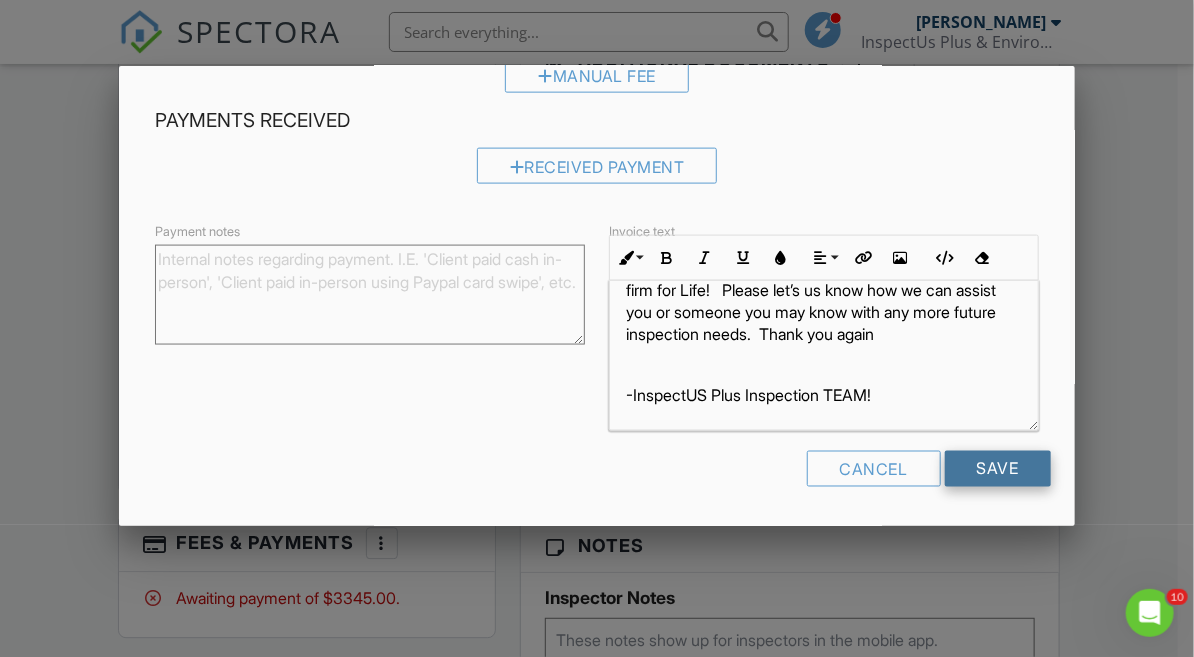type on "780.00" 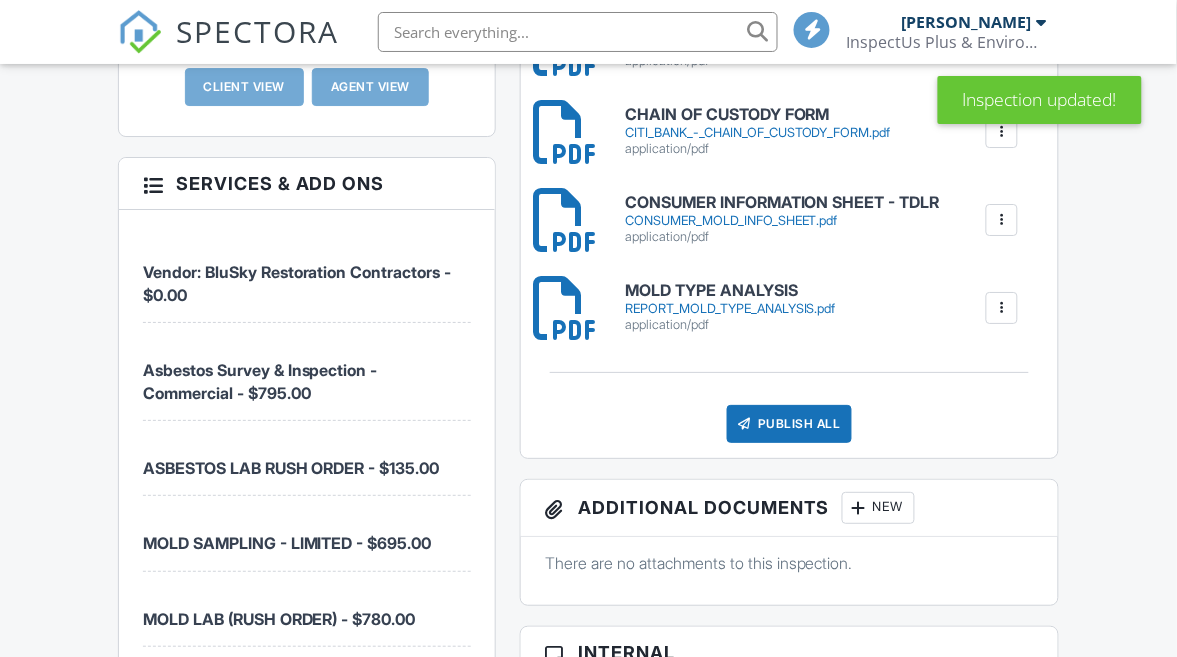 scroll, scrollTop: 1444, scrollLeft: 0, axis: vertical 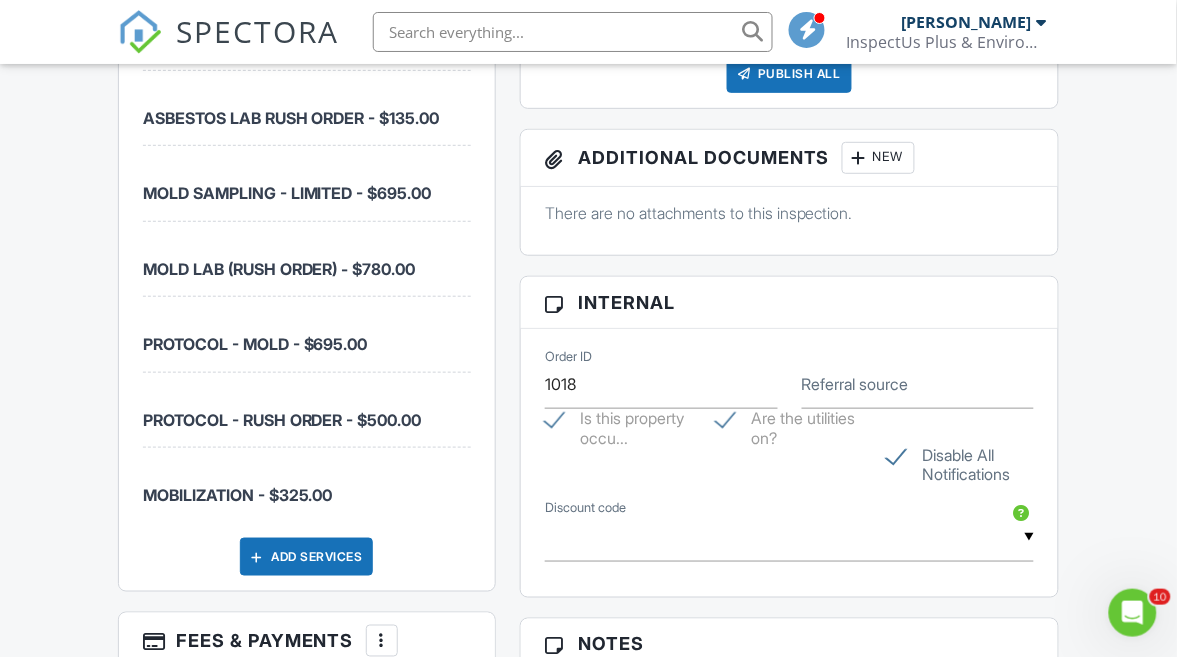 click on "Disable All Notifications" at bounding box center [960, 458] 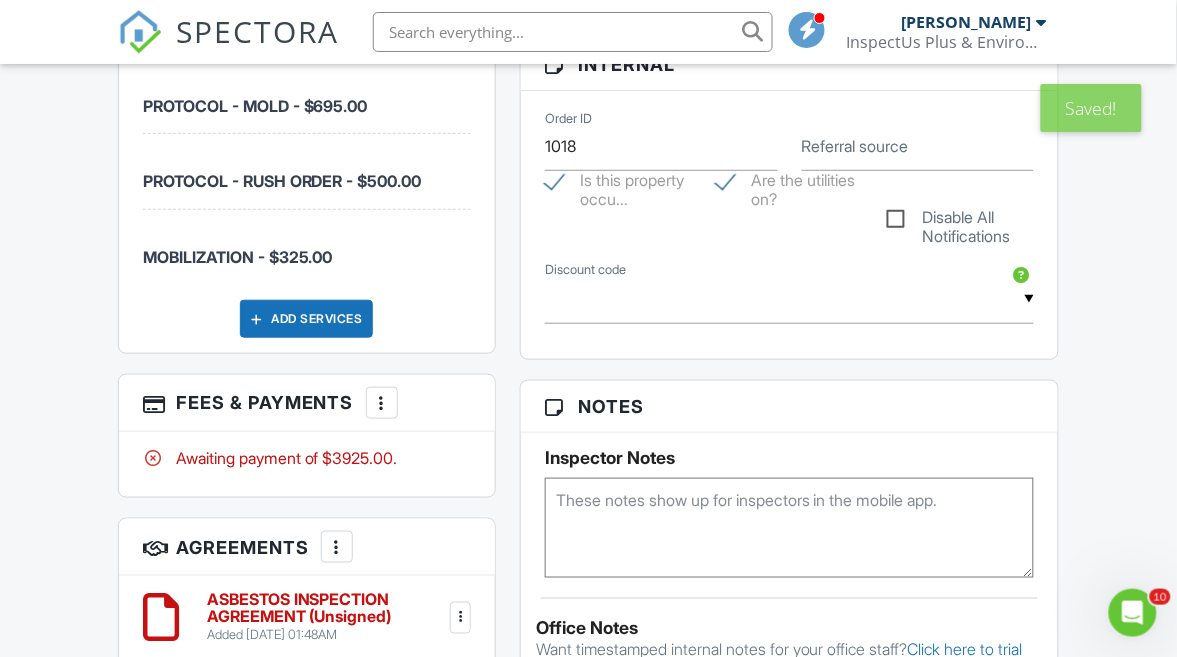 scroll, scrollTop: 1427, scrollLeft: 0, axis: vertical 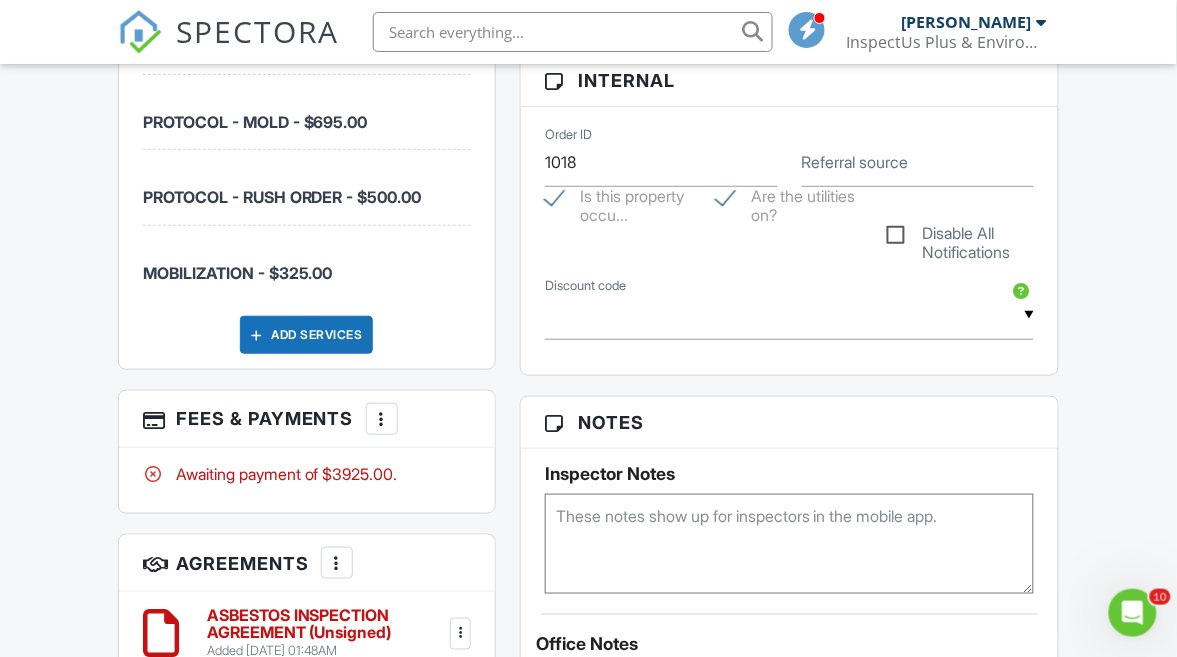 click at bounding box center [382, 419] 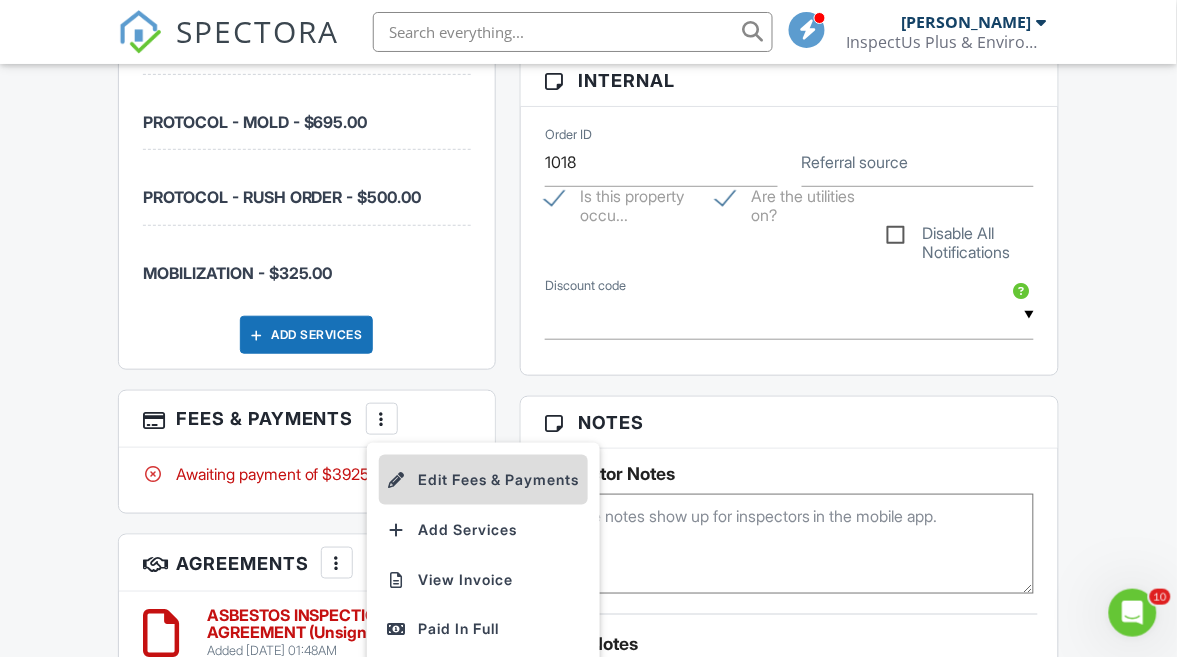 click on "Edit Fees & Payments" at bounding box center [483, 480] 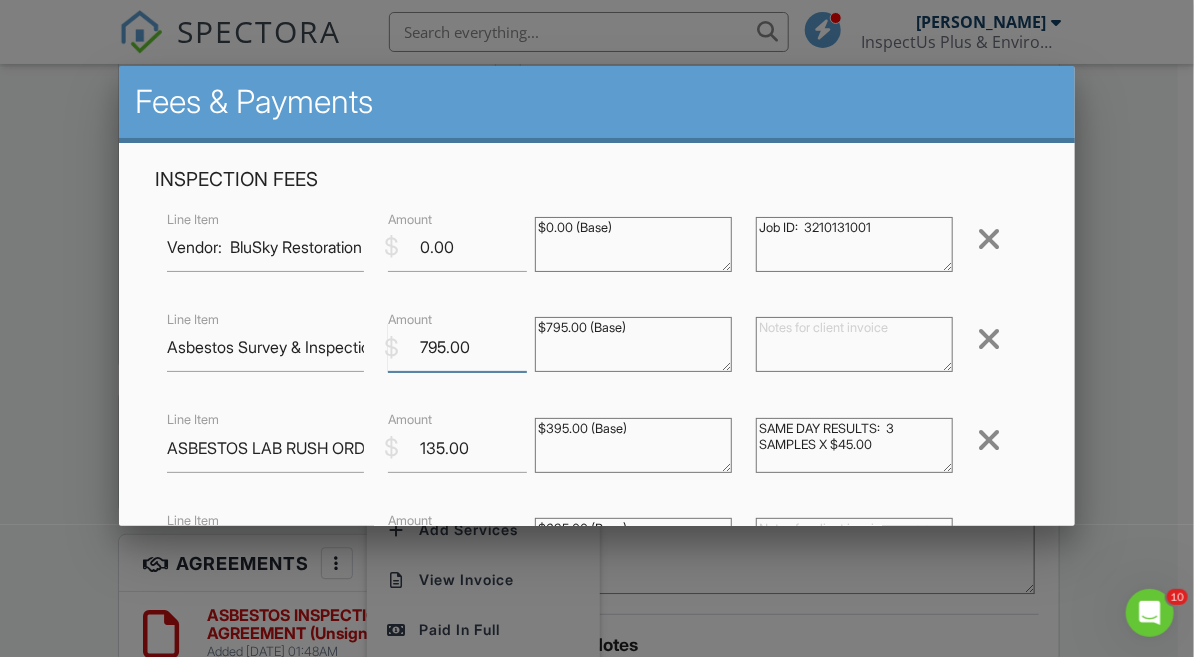 click on "795.00" at bounding box center [457, 347] 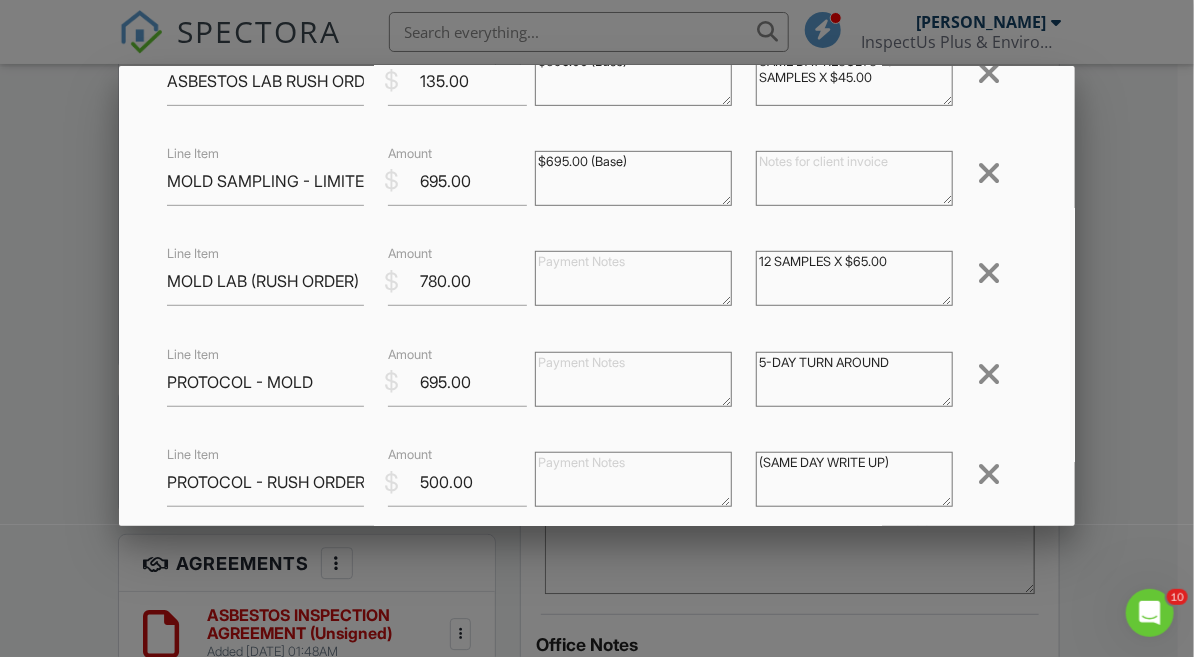 scroll, scrollTop: 333, scrollLeft: 0, axis: vertical 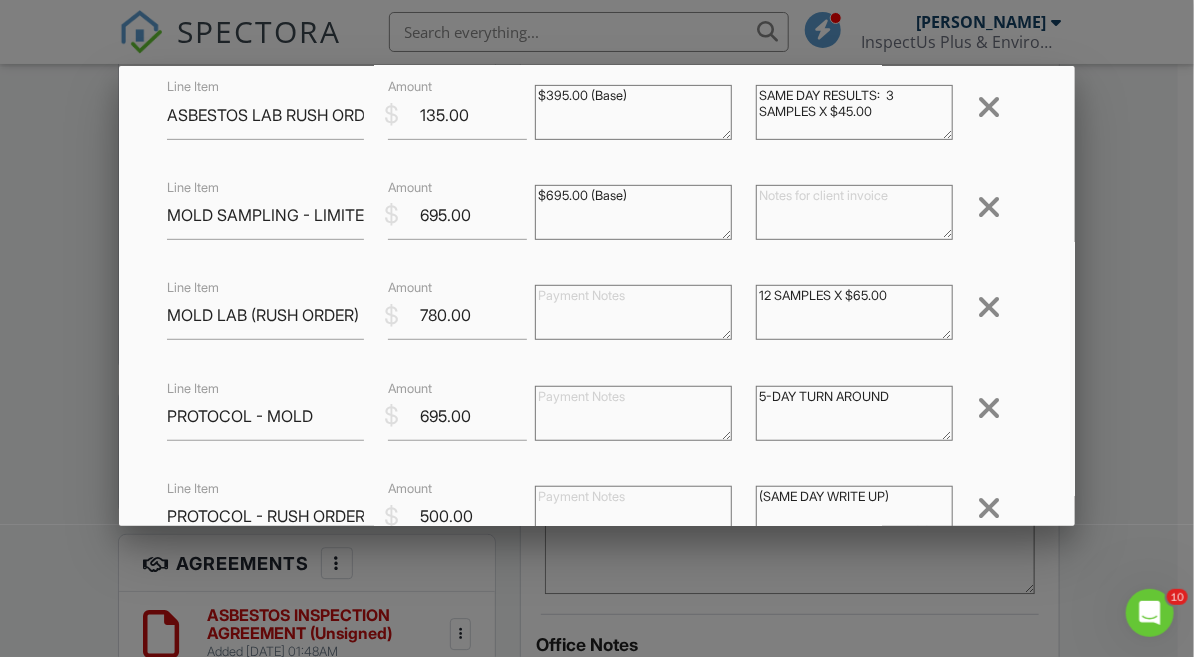 type on "695.00" 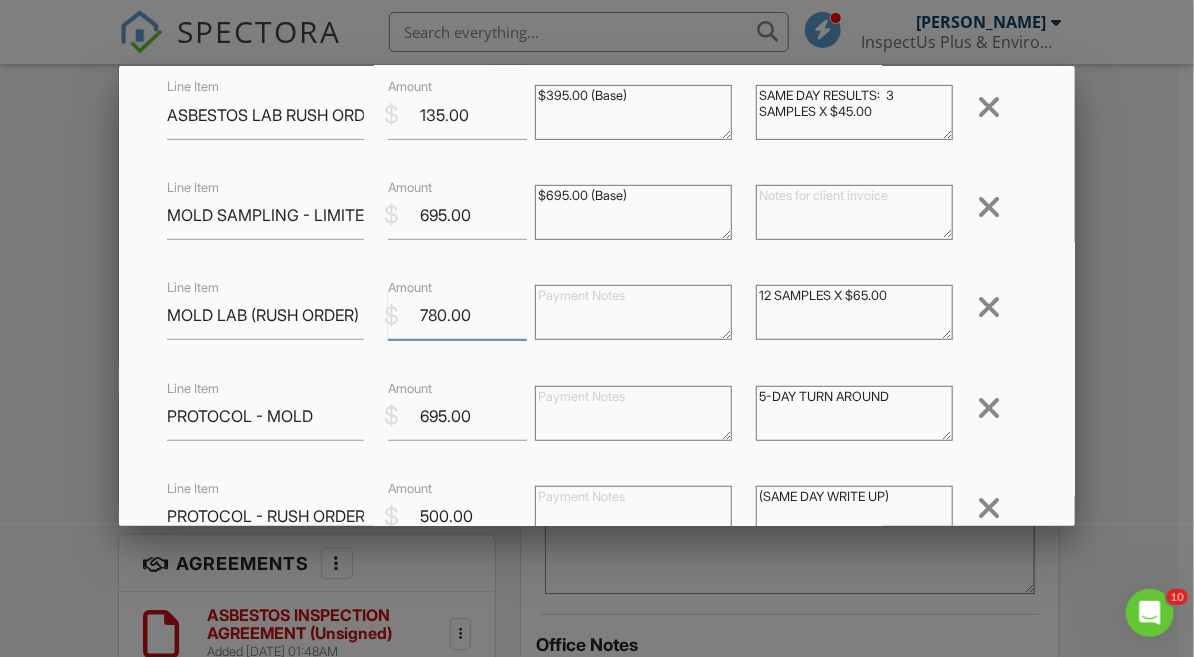 drag, startPoint x: 471, startPoint y: 314, endPoint x: 404, endPoint y: 310, distance: 67.11929 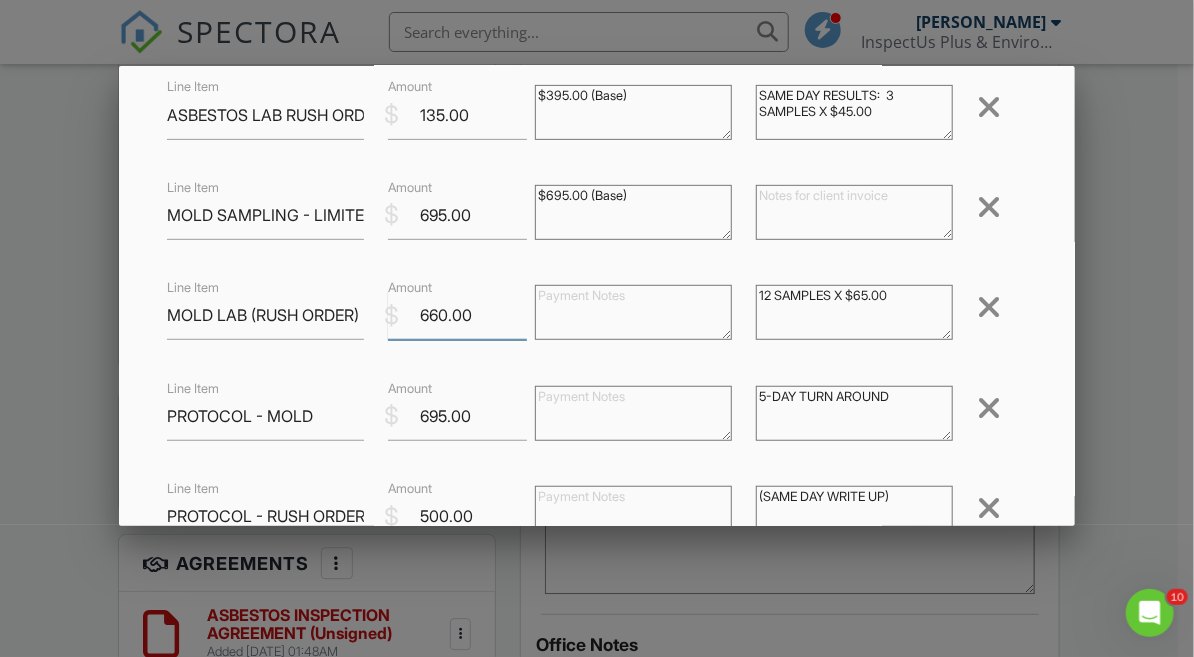 type on "660.00" 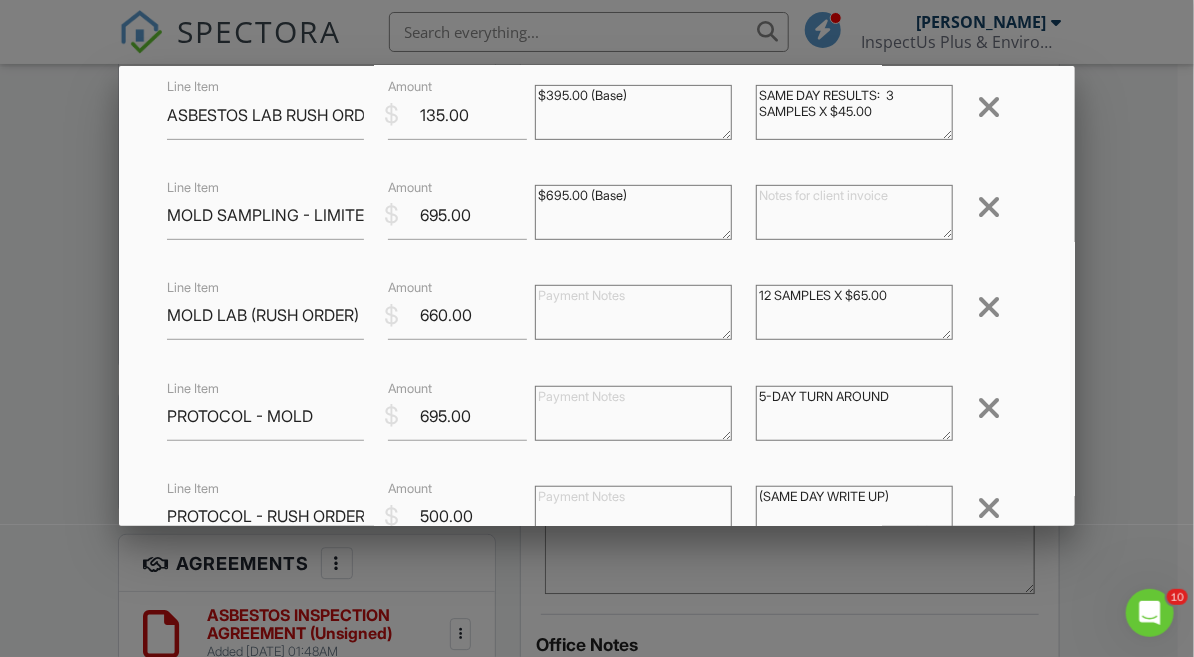 click on "Inspection Fees
Line Item
Vendor:  BluSky Restoration Contractors
$
Amount
0.00
$0.00 (Base)
Job ID:  3210131001
Remove
Line Item
Asbestos Survey & Inspection - Commercial
$
Amount
695.00
$795.00 (Base)
Remove
Line Item
ASBESTOS LAB RUSH ORDER
$
Amount
135.00
$395.00 (Base)
SAME DAY RESULTS:  3 SAMPLES X $45.00
Remove
Line Item
MOLD SAMPLING - LIMITED
$
Amount
695.00
$695.00 (Base)
Remove
Line Item
MOLD LAB (RUSH ORDER)
$
Amount
660.00
12 SAMPLES X $65.00
Remove
Line Item
PROTOCOL - MOLD
$
Amount
695.00
5-DAY TURN AROUND
Remove
Line Item
PROTOCOL - RUSH ORDER
$
Amount
500.00
(SAME DAY WRITE UP)
Remove
Line Item
MOBILIZATION
$" at bounding box center (596, 281) 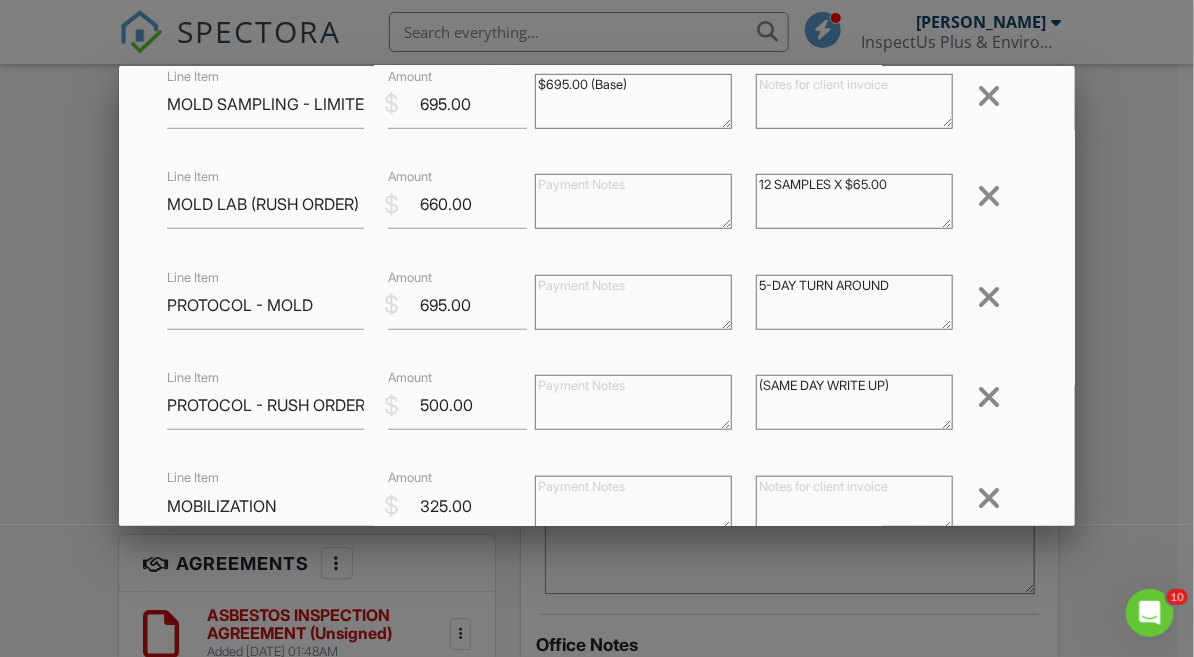 click on "Inspection Fees
Line Item
Vendor:  BluSky Restoration Contractors
$
Amount
0.00
$0.00 (Base)
Job ID:  3210131001
Remove
Line Item
Asbestos Survey & Inspection - Commercial
$
Amount
695.00
$795.00 (Base)
Remove
Line Item
ASBESTOS LAB RUSH ORDER
$
Amount
135.00
$395.00 (Base)
SAME DAY RESULTS:  3 SAMPLES X $45.00
Remove
Line Item
MOLD SAMPLING - LIMITED
$
Amount
695.00
$695.00 (Base)
Remove
Line Item
MOLD LAB (RUSH ORDER)
$
Amount
660.00
12 SAMPLES X $65.00
Remove
Line Item
PROTOCOL - MOLD
$
Amount
695.00
5-DAY TURN AROUND
Remove
Line Item
PROTOCOL - RUSH ORDER
$
Amount
500.00
(SAME DAY WRITE UP)
Remove
Line Item
MOBILIZATION
$" at bounding box center (596, 170) 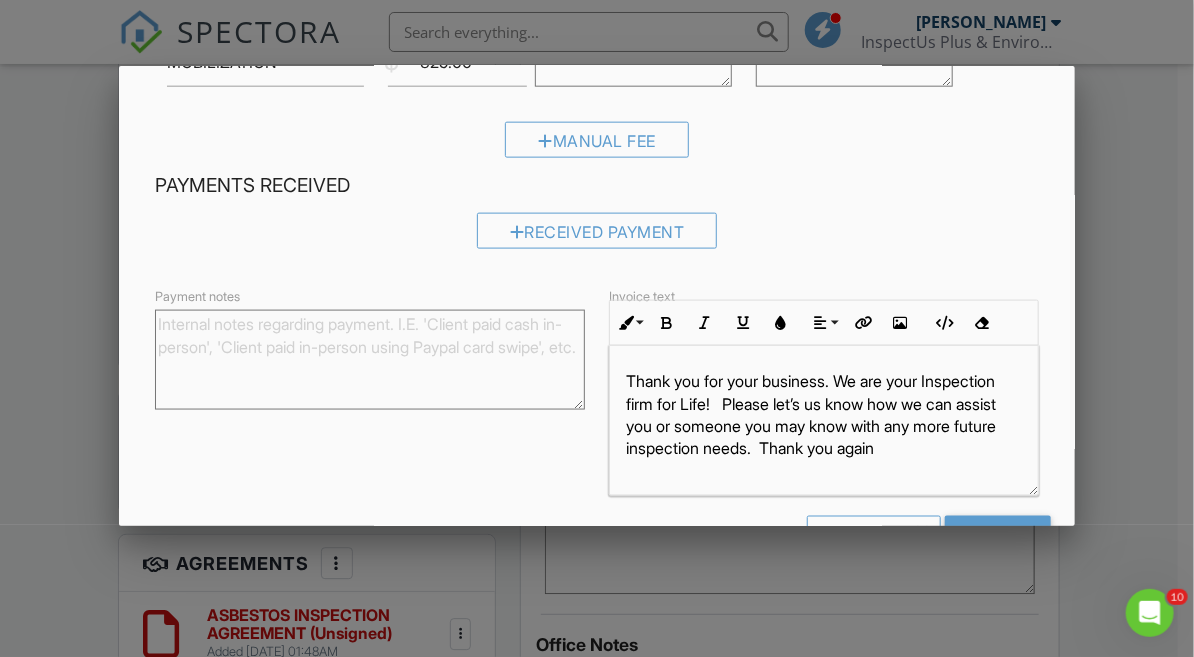 scroll, scrollTop: 777, scrollLeft: 0, axis: vertical 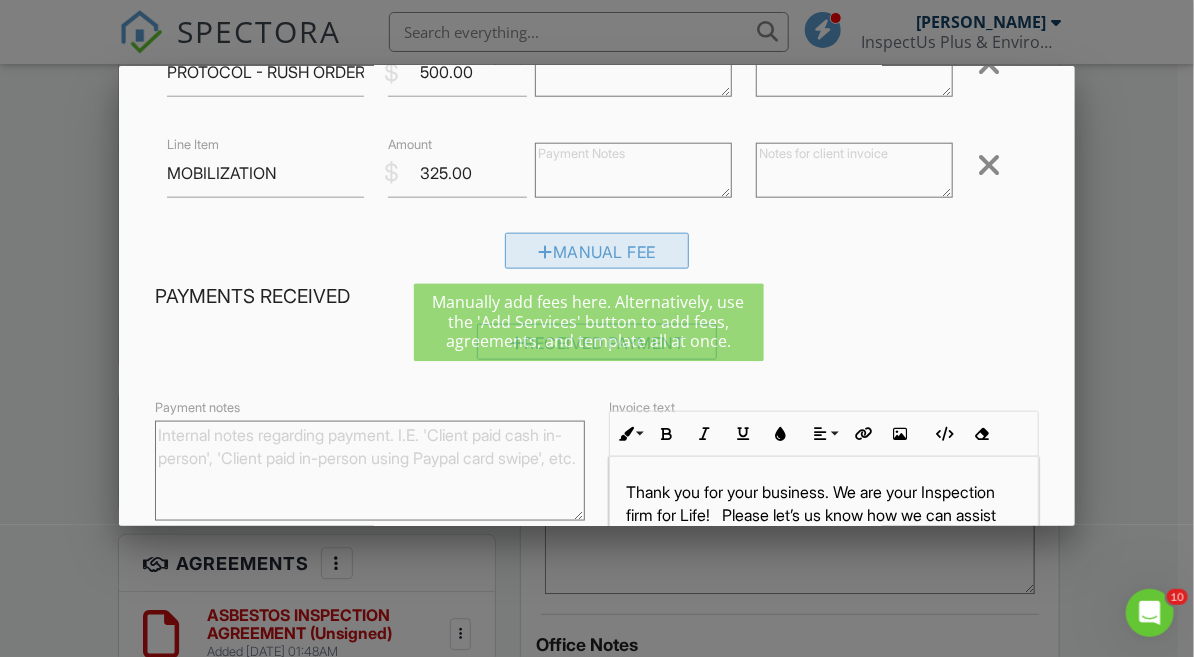 click at bounding box center (545, 252) 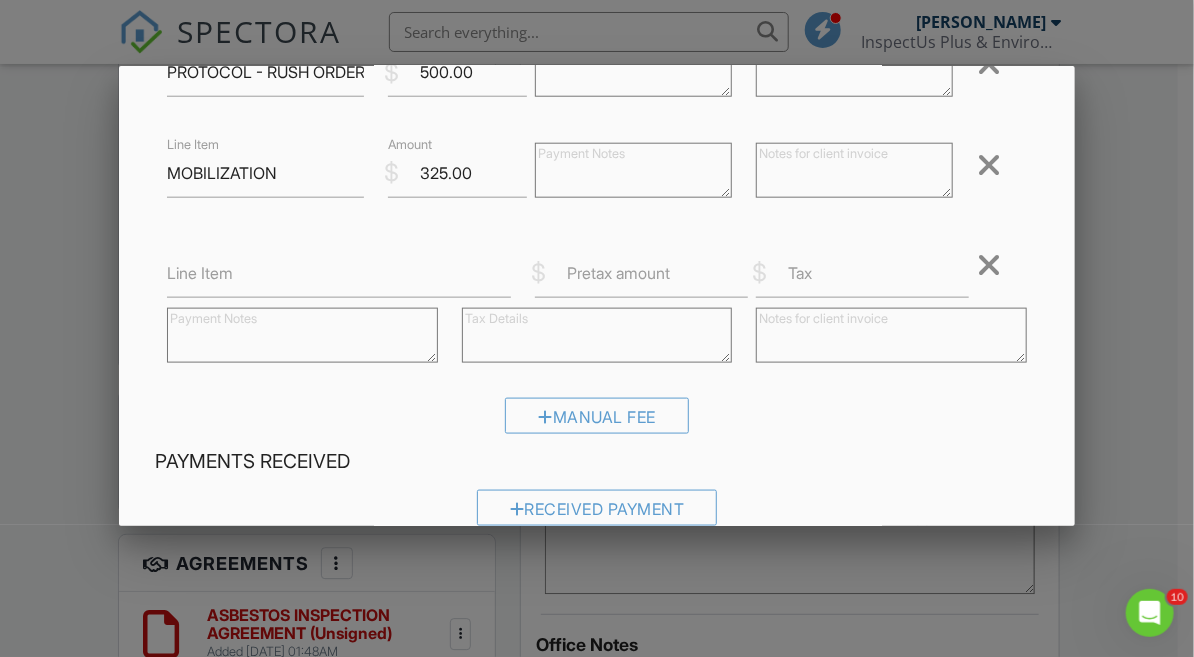 drag, startPoint x: 208, startPoint y: 285, endPoint x: 218, endPoint y: 267, distance: 20.59126 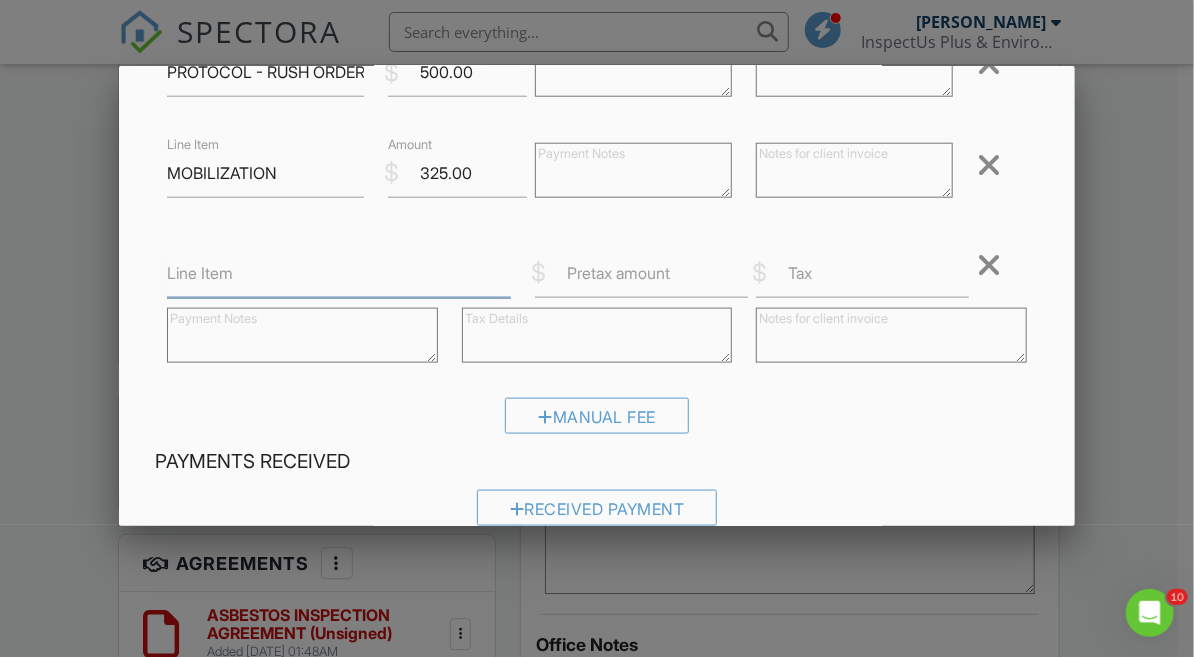click on "Line Item" at bounding box center (339, 273) 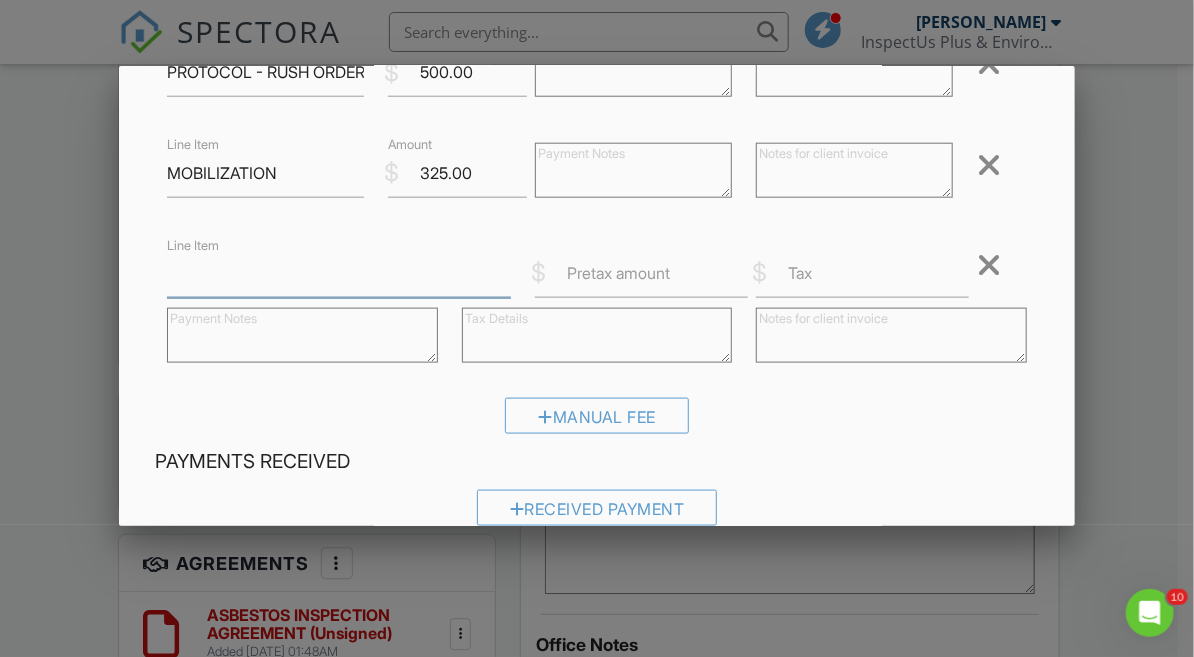 click on "Line Item" at bounding box center [339, 273] 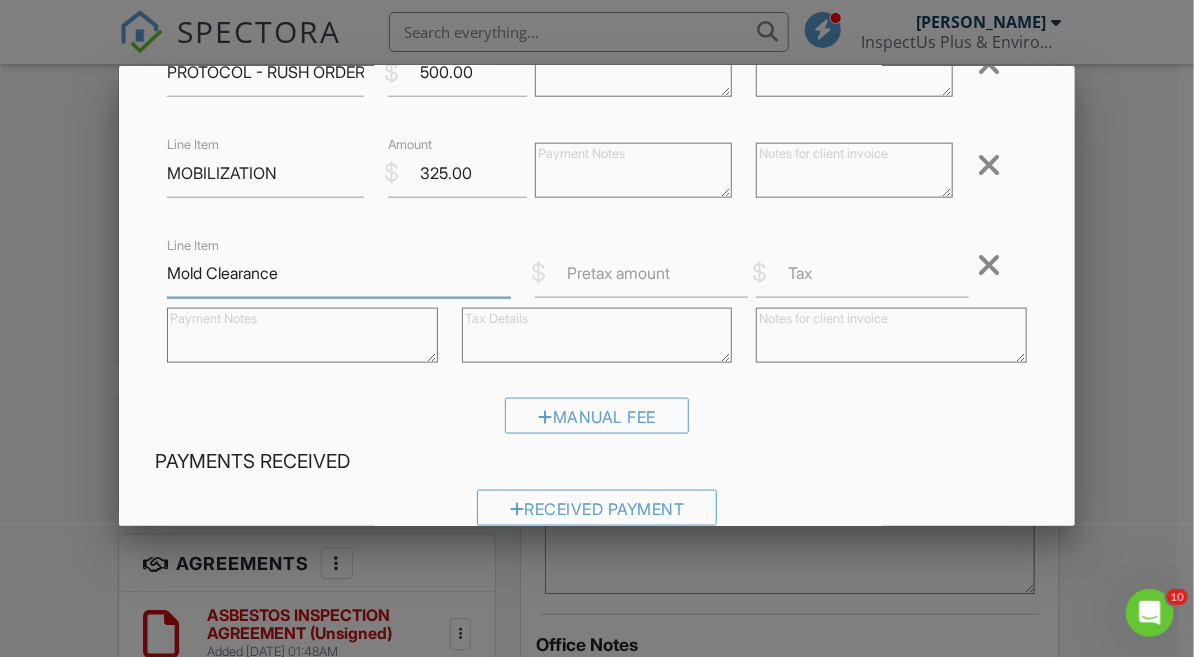 drag, startPoint x: 290, startPoint y: 281, endPoint x: 177, endPoint y: 280, distance: 113.004425 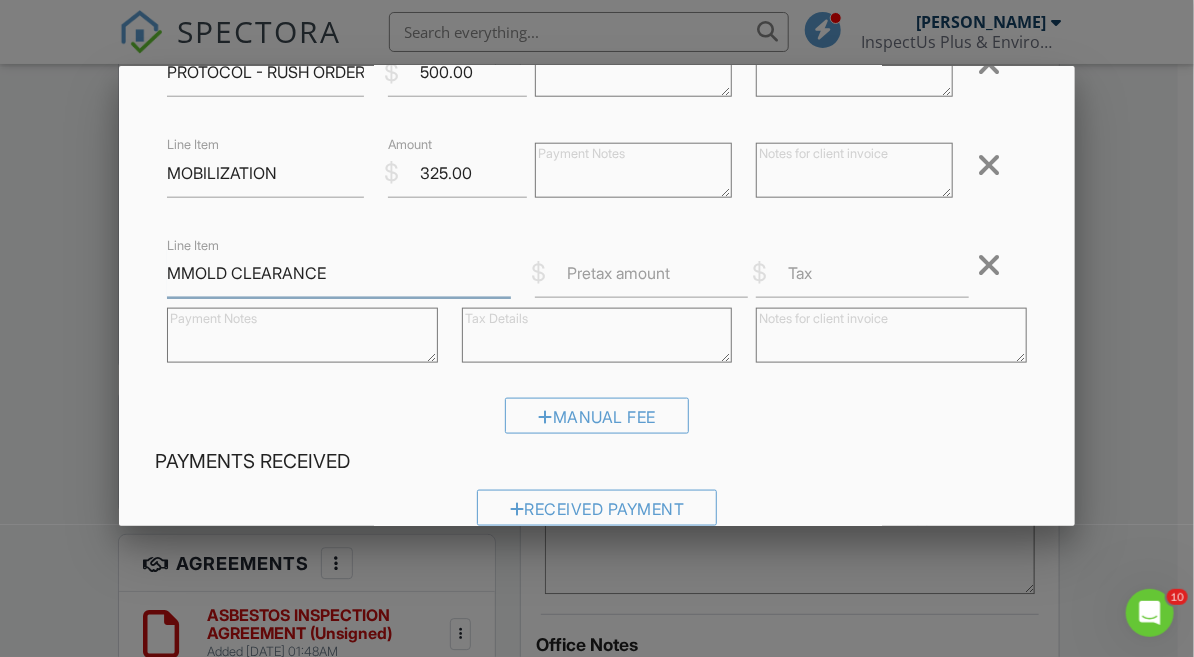 click on "MMOLD CLEARANCE" at bounding box center (339, 273) 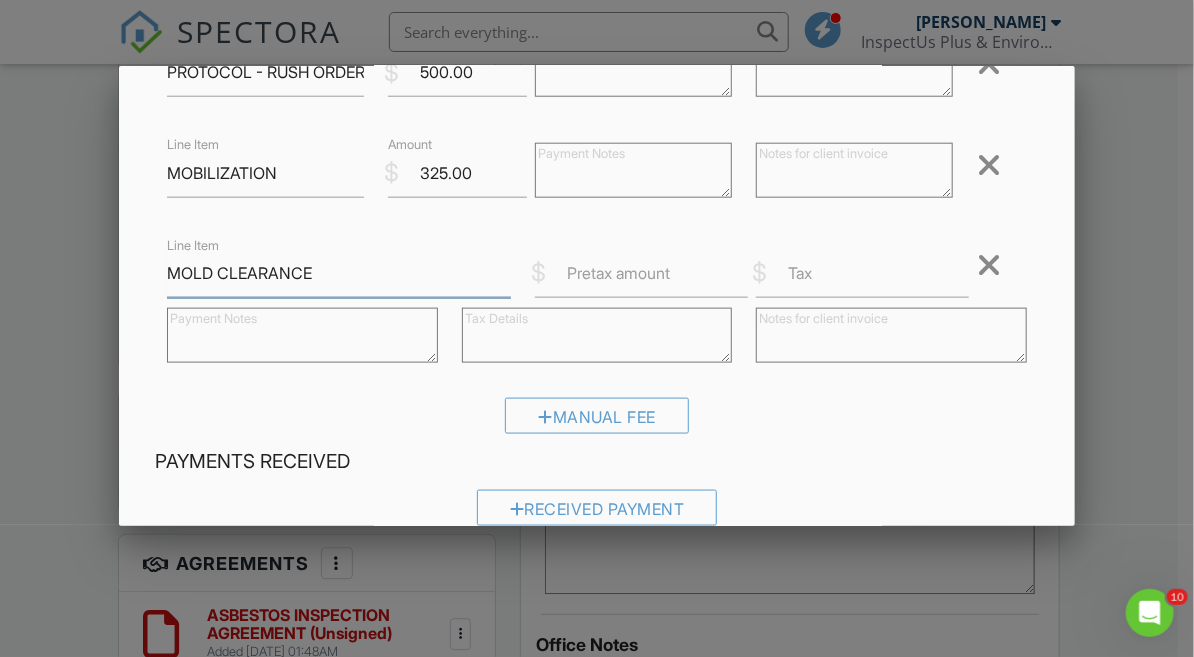 type on "MOLD CLEARANCE" 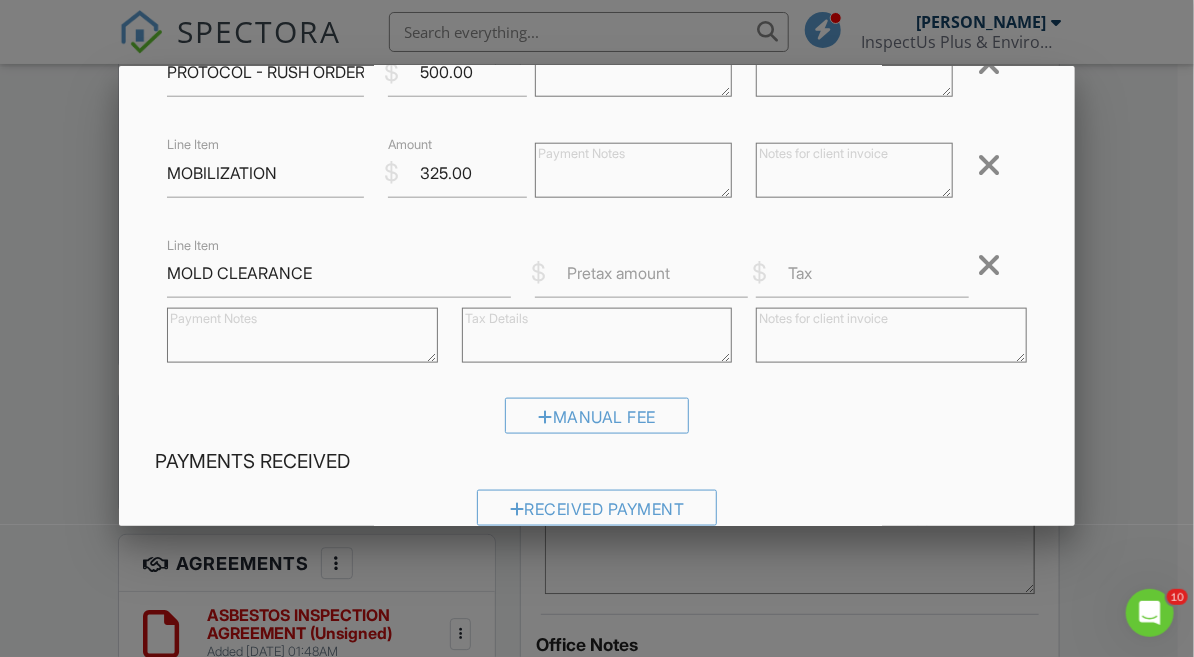 click on "Pretax amount" at bounding box center (618, 273) 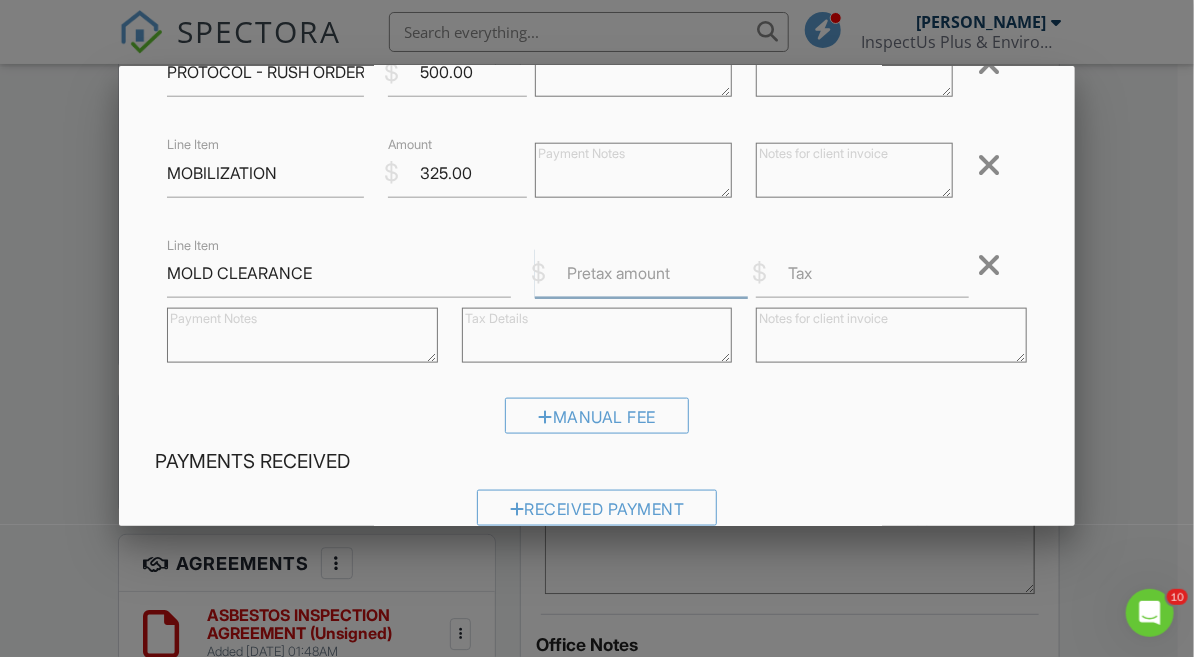 click on "Pretax amount" at bounding box center (641, 273) 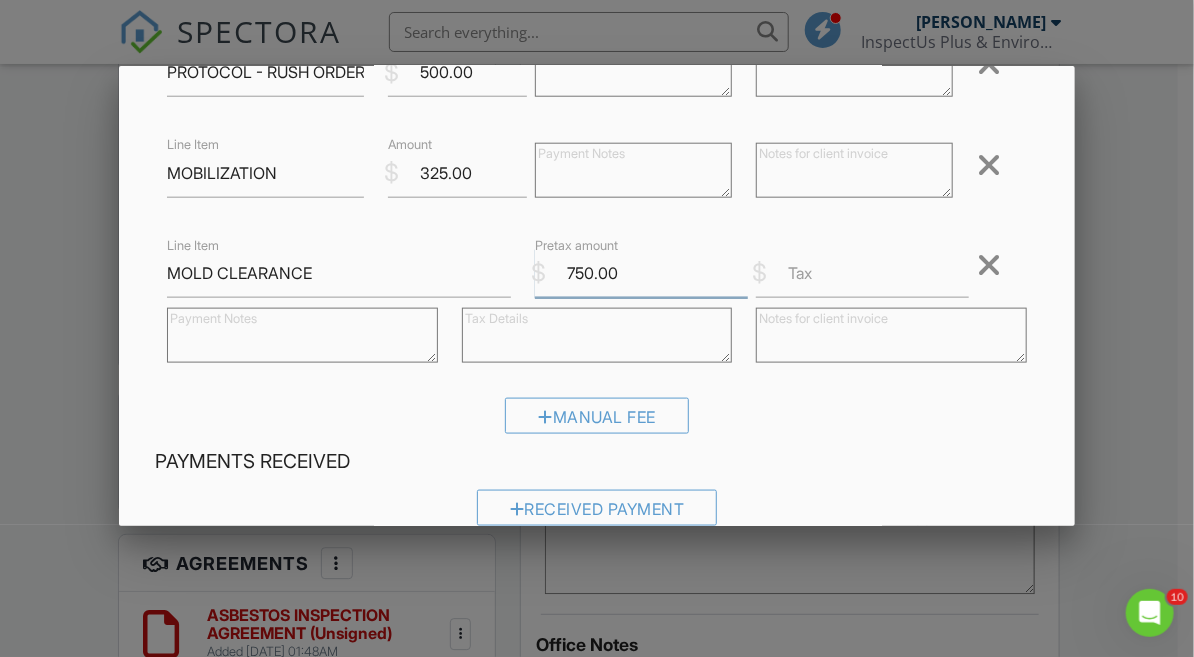 type on "750.00" 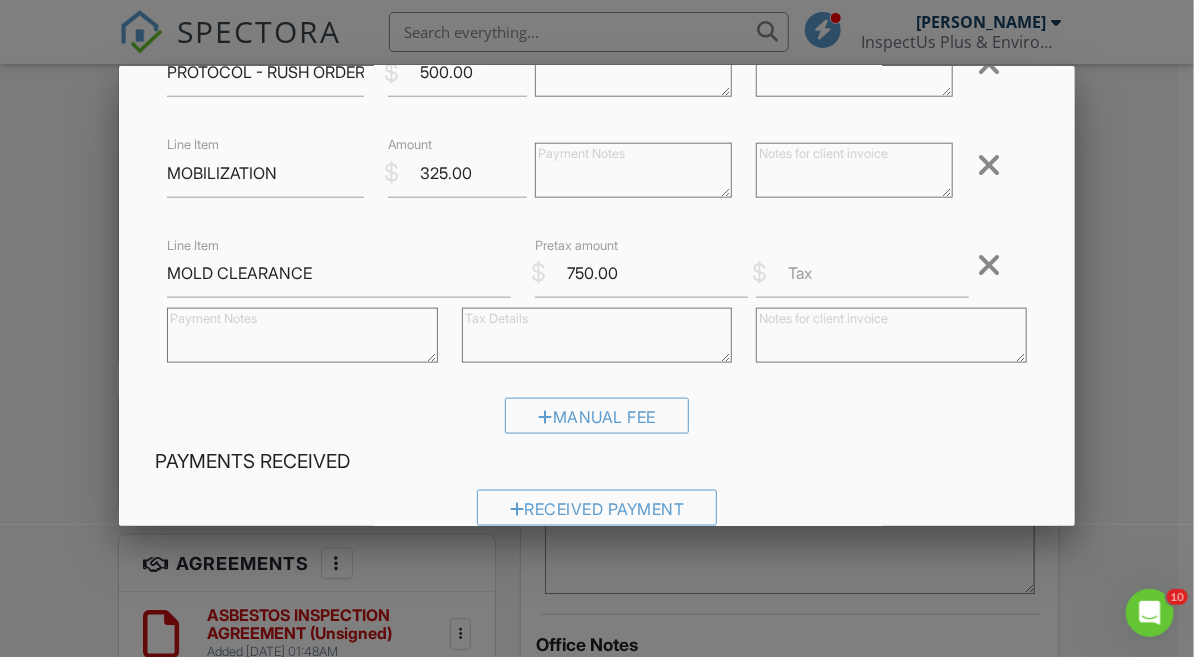 click on "Inspection Fees
Line Item
Vendor:  BluSky Restoration Contractors
$
Amount
0.00
$0.00 (Base)
Job ID:  3210131001
Remove
Line Item
Asbestos Survey & Inspection - Commercial
$
Amount
695.00
$795.00 (Base)
Remove
Line Item
ASBESTOS LAB RUSH ORDER
$
Amount
135.00
$395.00 (Base)
SAME DAY RESULTS:  3 SAMPLES X $45.00
Remove
Line Item
MOLD SAMPLING - LIMITED
$
Amount
695.00
$695.00 (Base)
Remove
Line Item
MOLD LAB (RUSH ORDER)
$
Amount
660.00
12 SAMPLES X $65.00
Remove
Line Item
PROTOCOL - MOLD
$
Amount
695.00
5-DAY TURN AROUND
Remove
Line Item
PROTOCOL - RUSH ORDER
$
Amount
500.00
(SAME DAY WRITE UP)
Remove
Line Item
MOBILIZATION
$" at bounding box center [596, -80] 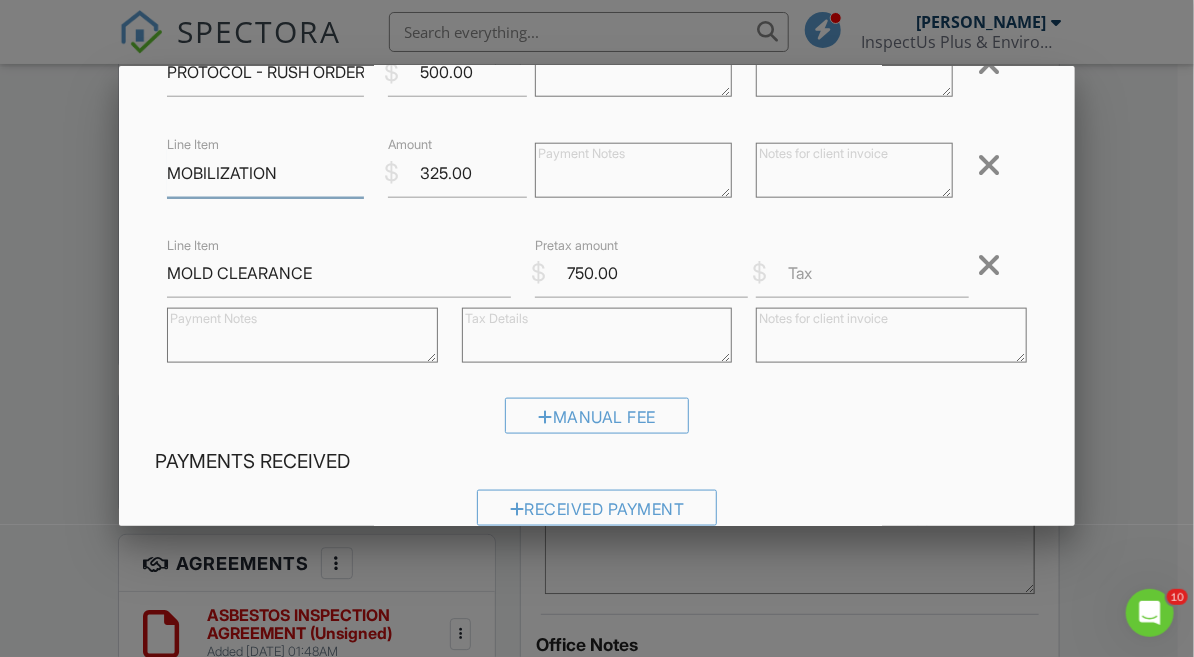 drag, startPoint x: 171, startPoint y: 174, endPoint x: 287, endPoint y: 175, distance: 116.00431 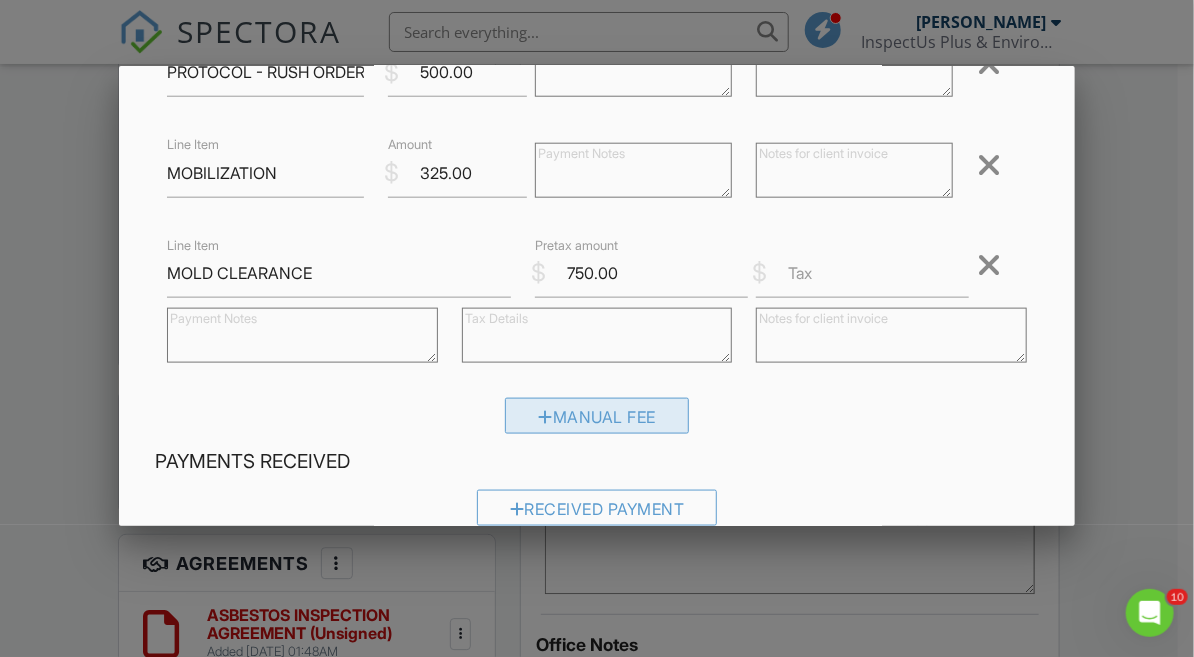 click at bounding box center (545, 417) 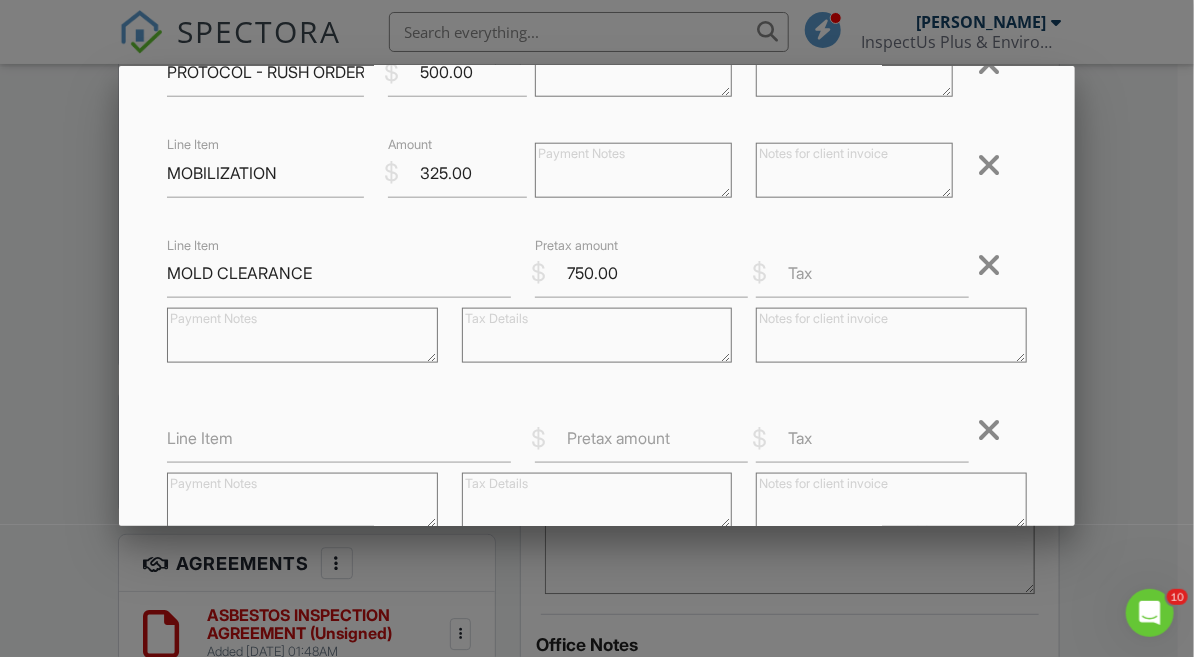click on "Line Item" at bounding box center (200, 438) 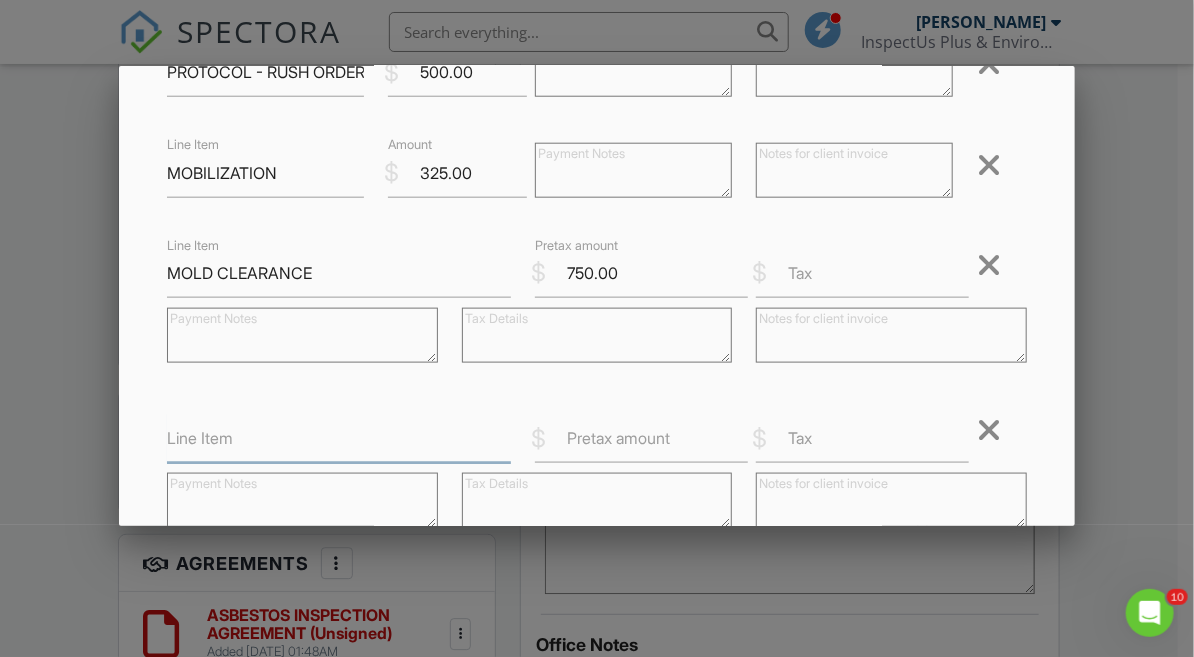 click on "Line Item" at bounding box center (339, 438) 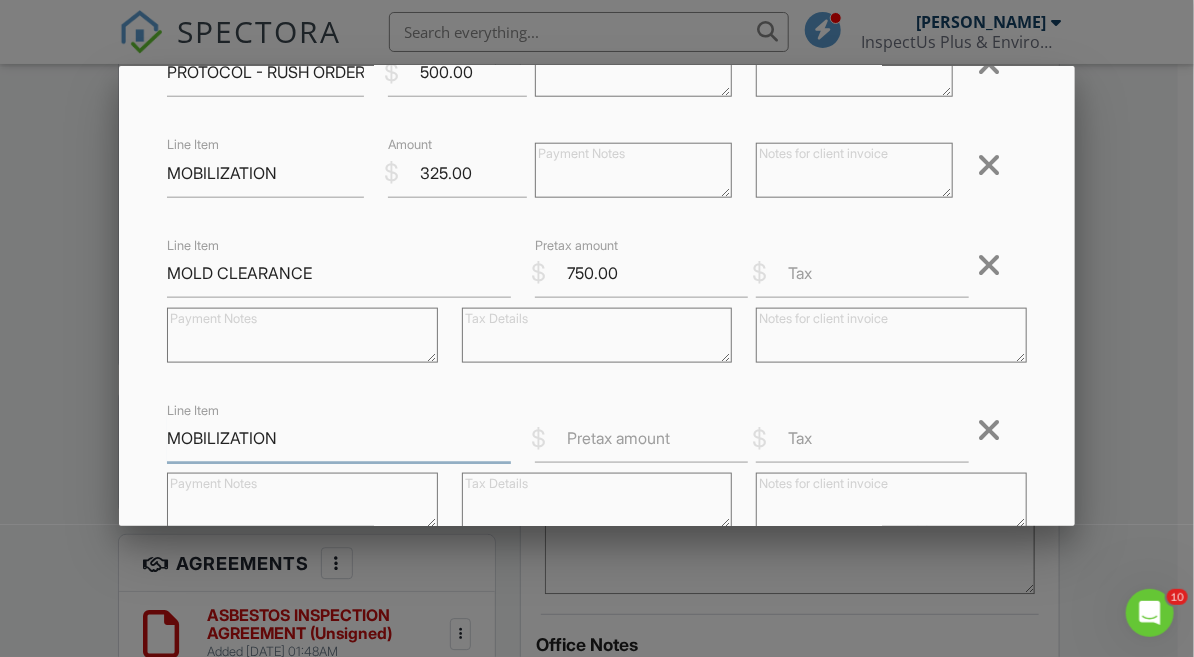 type on "MOBILIZATION" 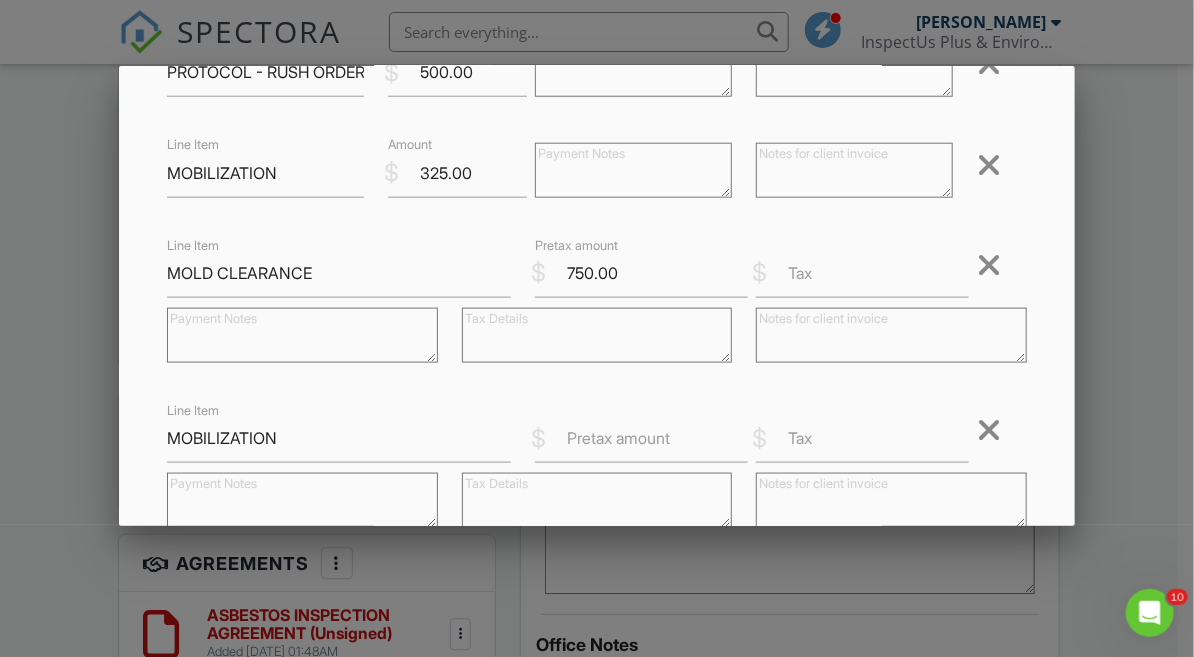 click on "Pretax amount" at bounding box center (618, 438) 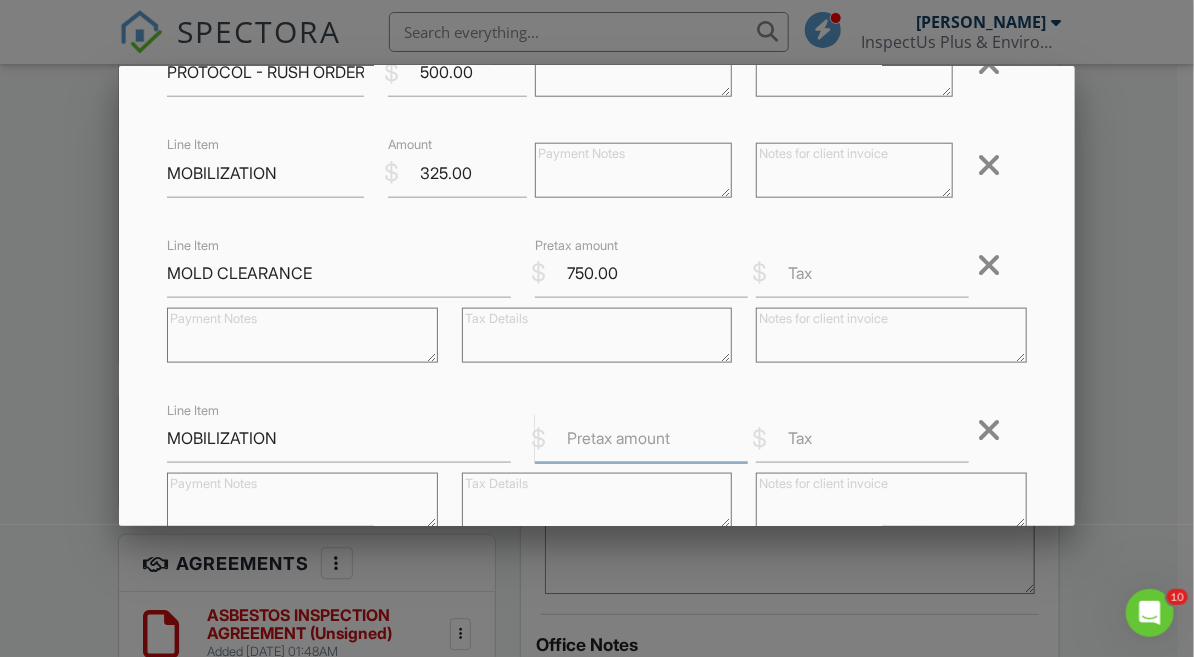 click on "Pretax amount" at bounding box center (641, 438) 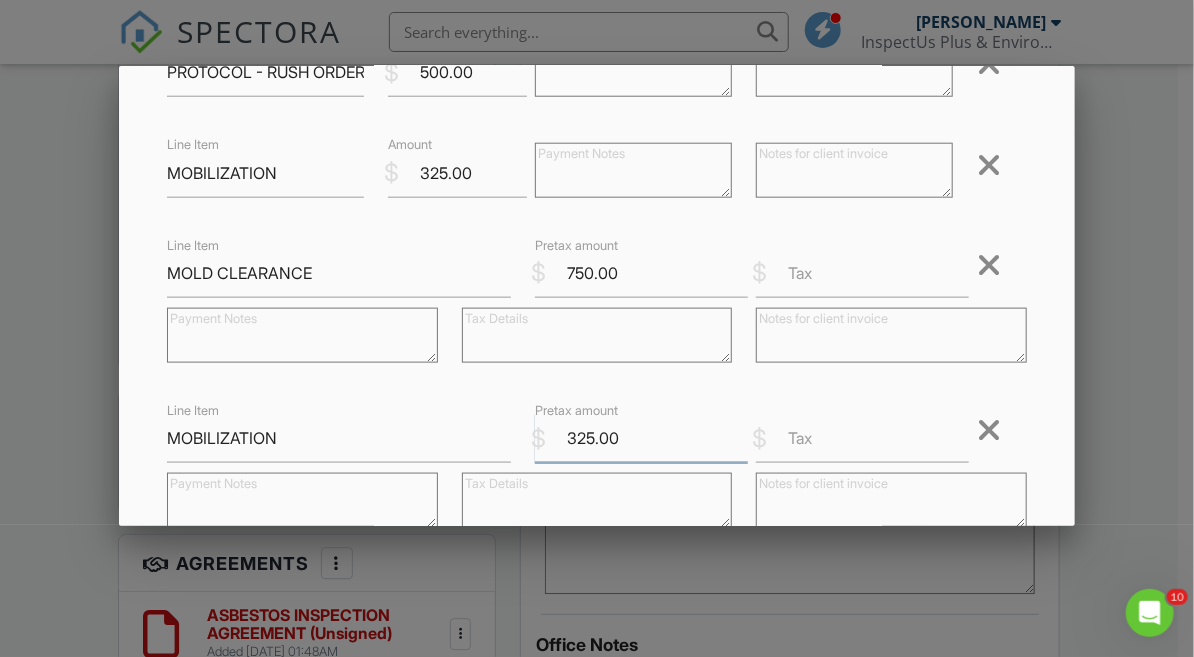 type on "325.00" 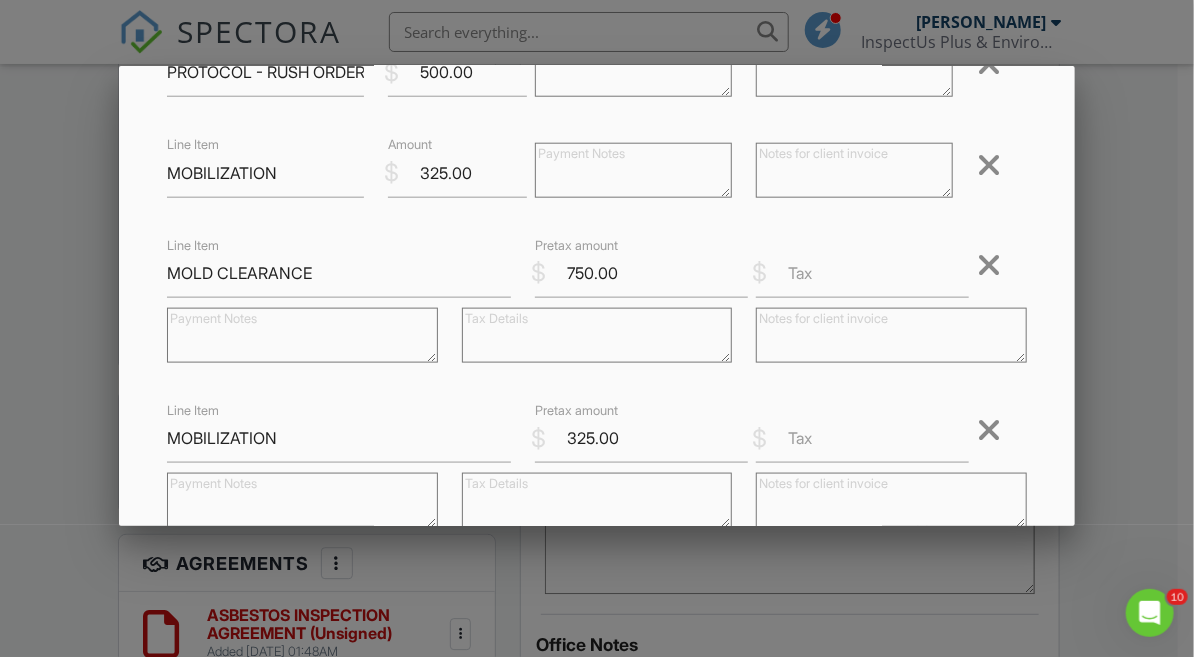 click at bounding box center (597, 500) 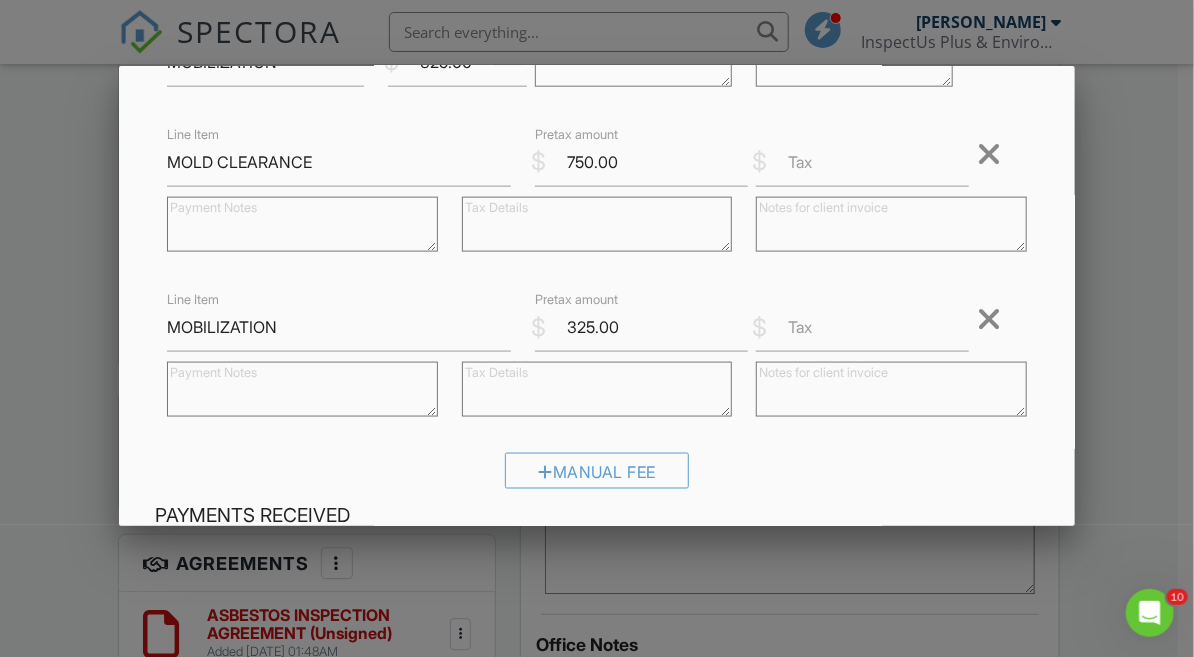 click at bounding box center (597, 389) 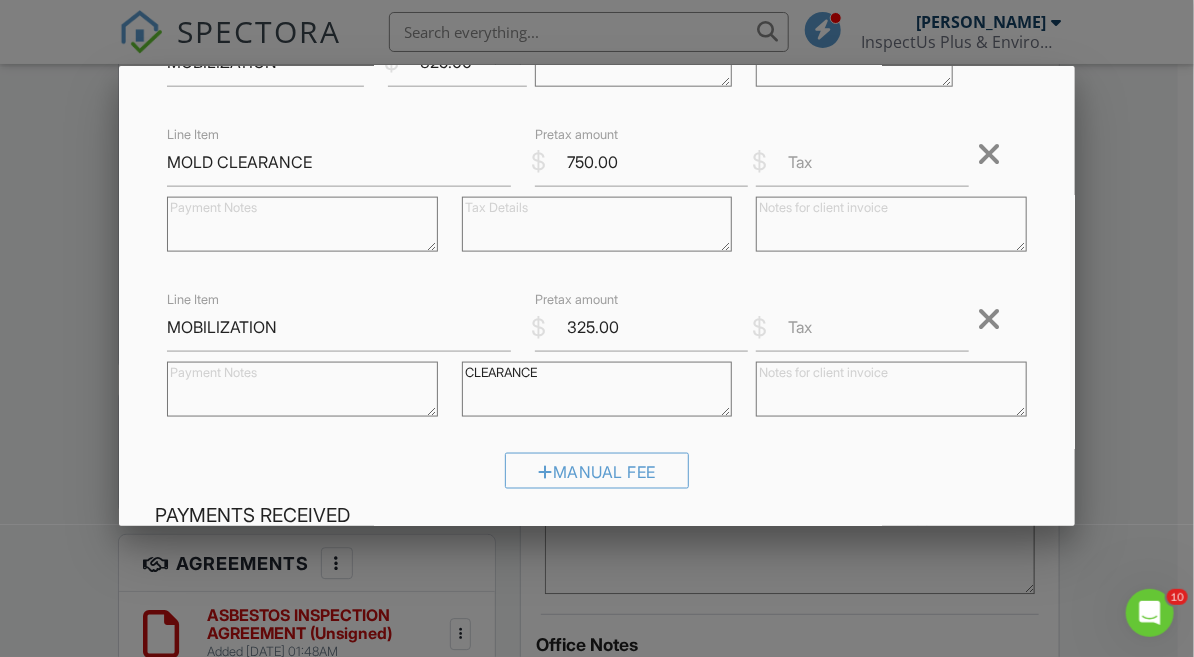 click on "CLEARANCE" at bounding box center (597, 389) 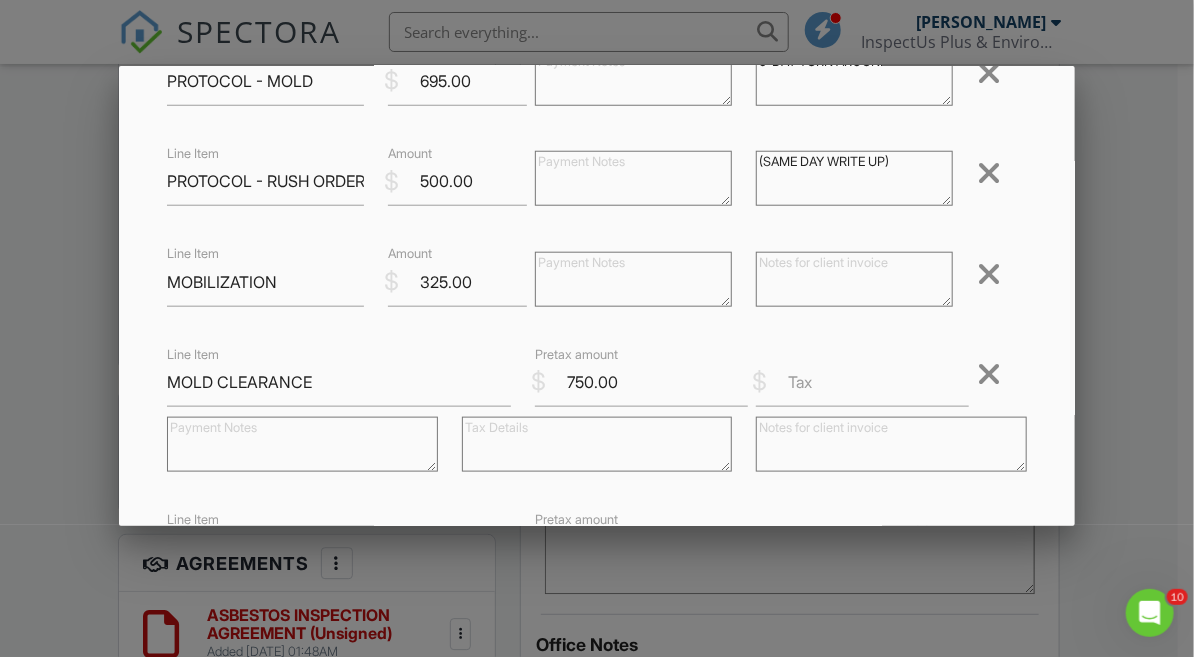 scroll, scrollTop: 620, scrollLeft: 0, axis: vertical 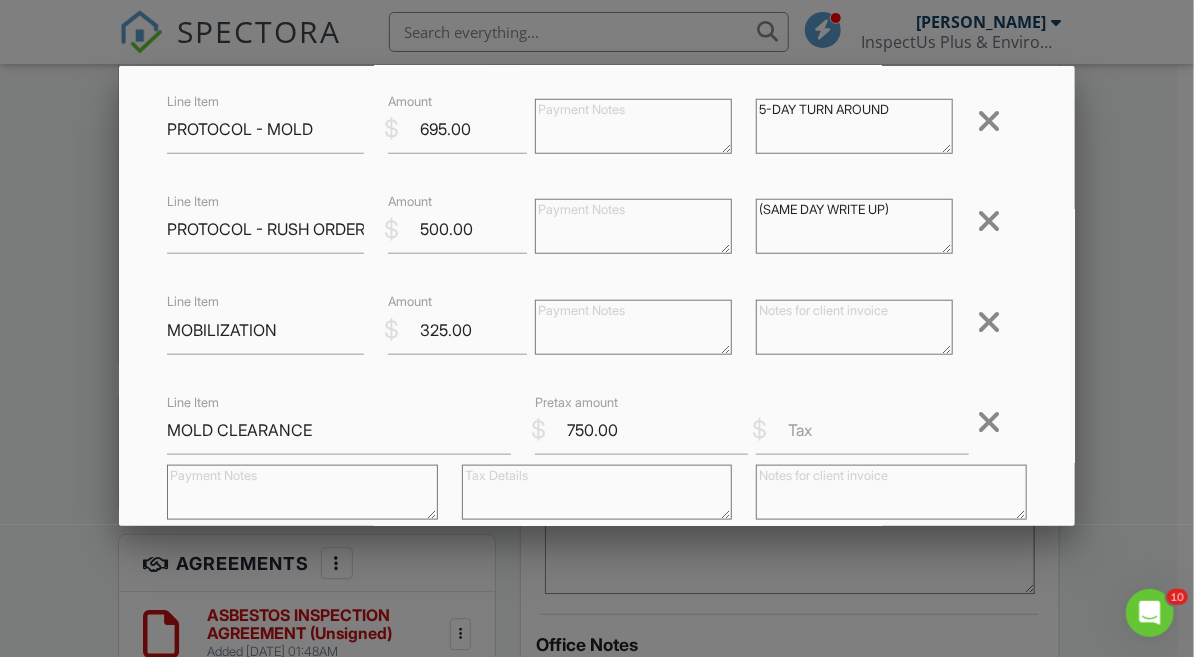 type on "CLEARANCE (2ND VISIT)" 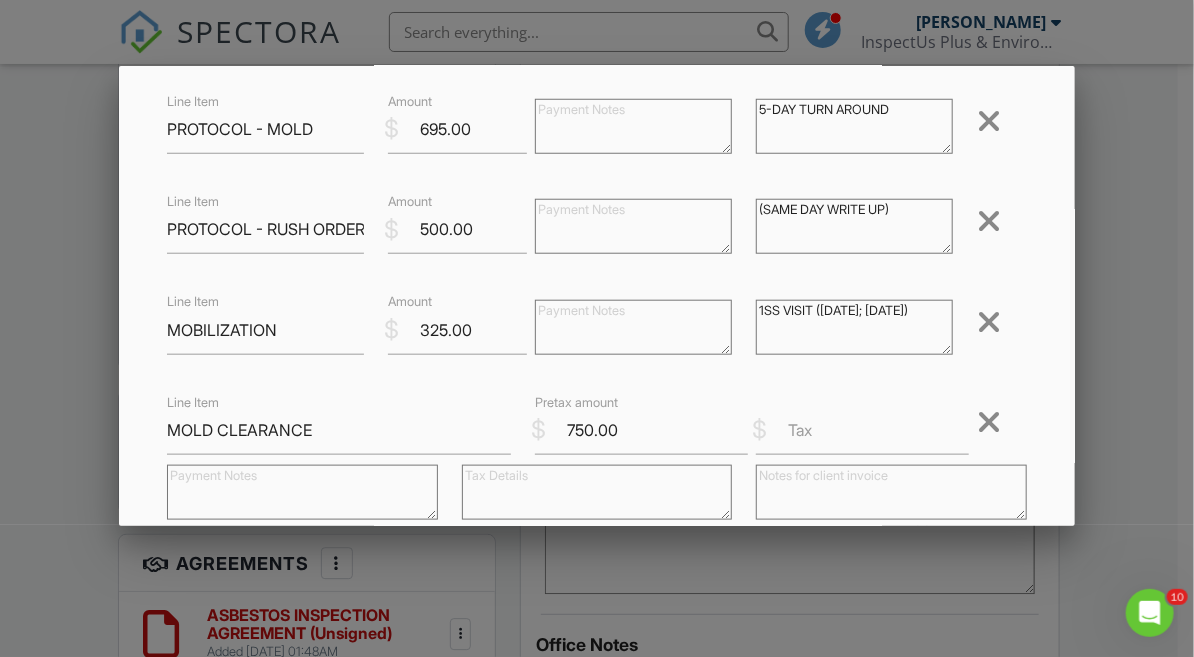 click on "1SS VISIT ([DATE]; [DATE])" at bounding box center [854, 327] 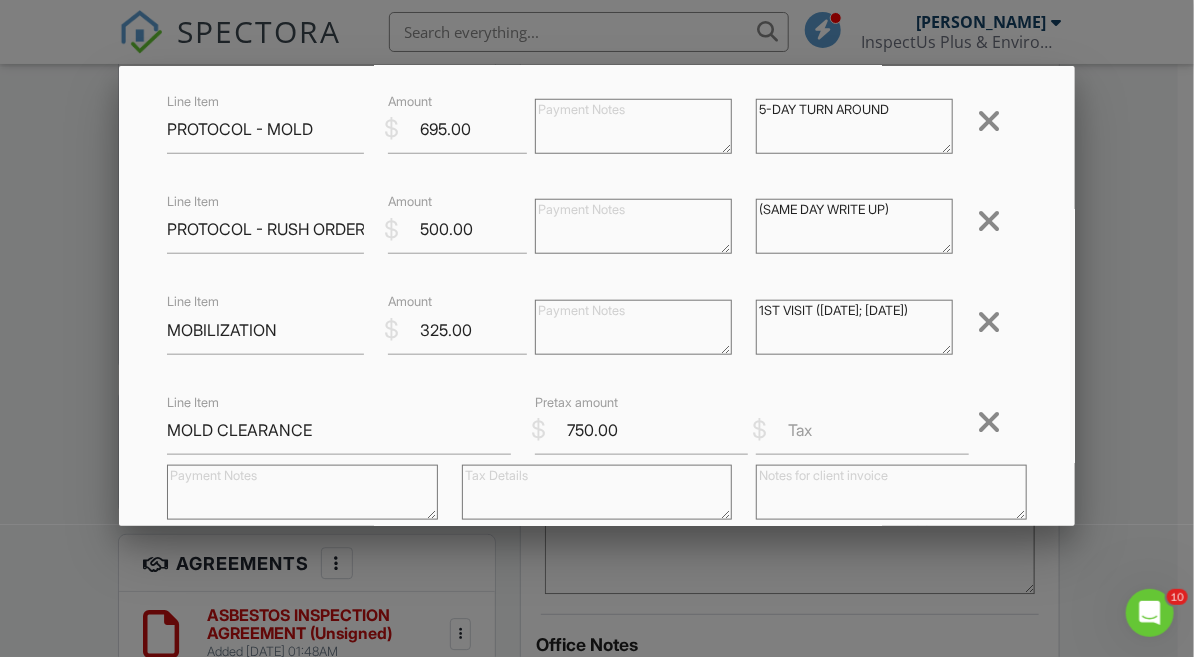 drag, startPoint x: 913, startPoint y: 313, endPoint x: 807, endPoint y: 321, distance: 106.30146 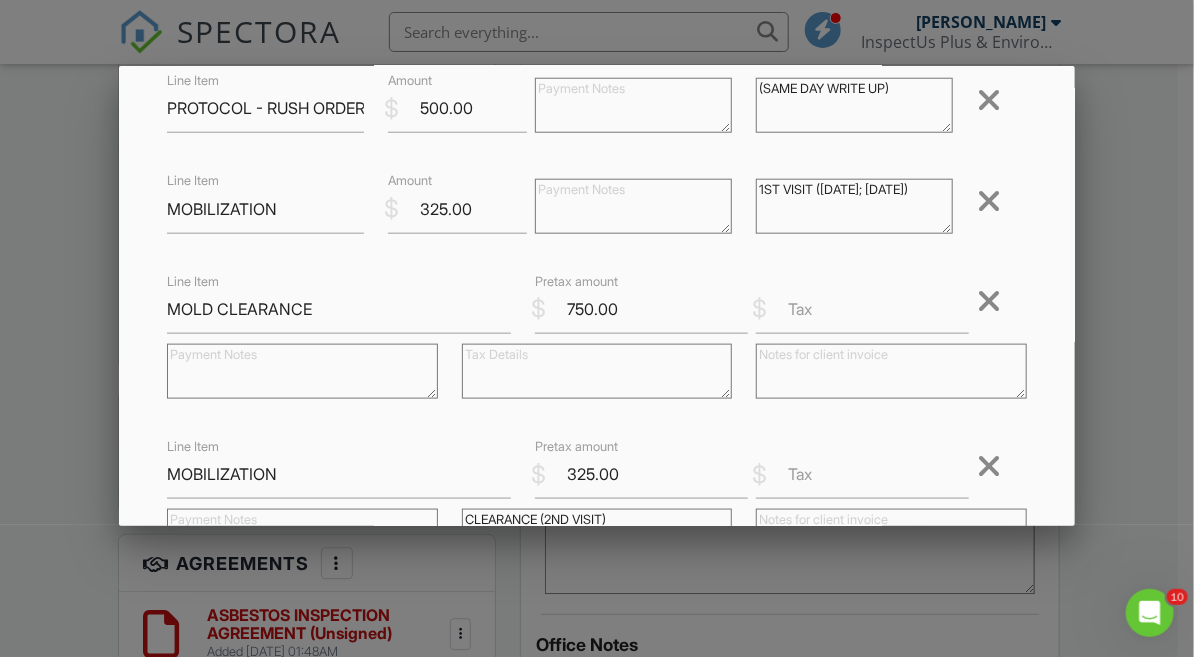scroll, scrollTop: 842, scrollLeft: 0, axis: vertical 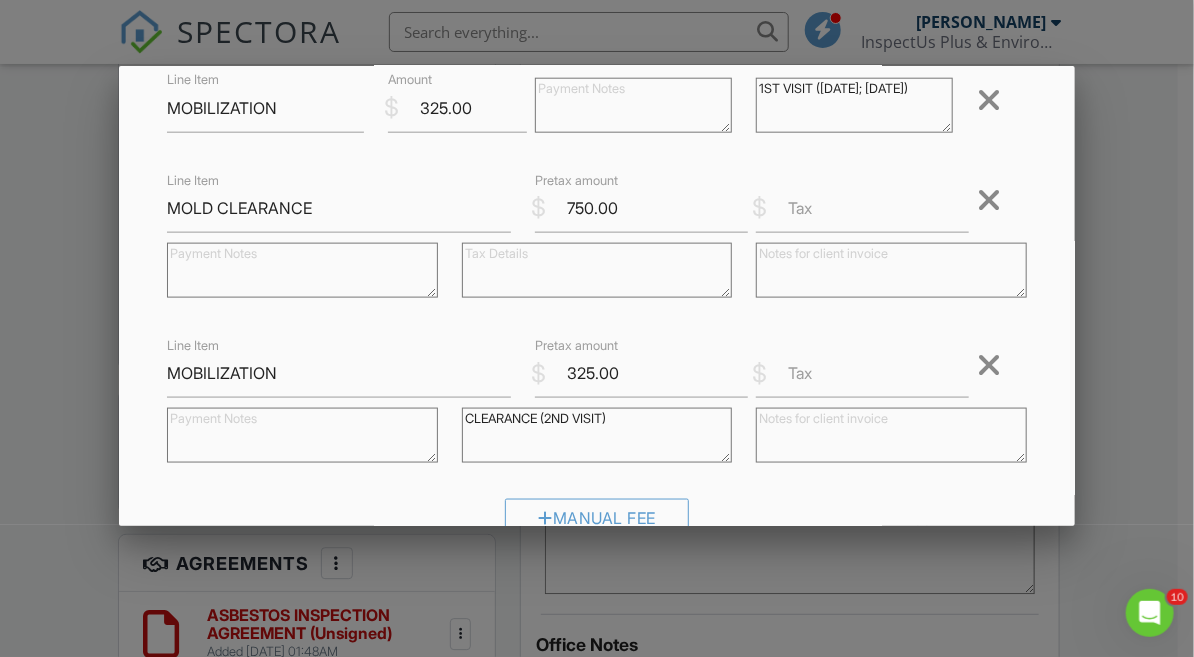 type on "1ST VISIT ([DATE]; [DATE])" 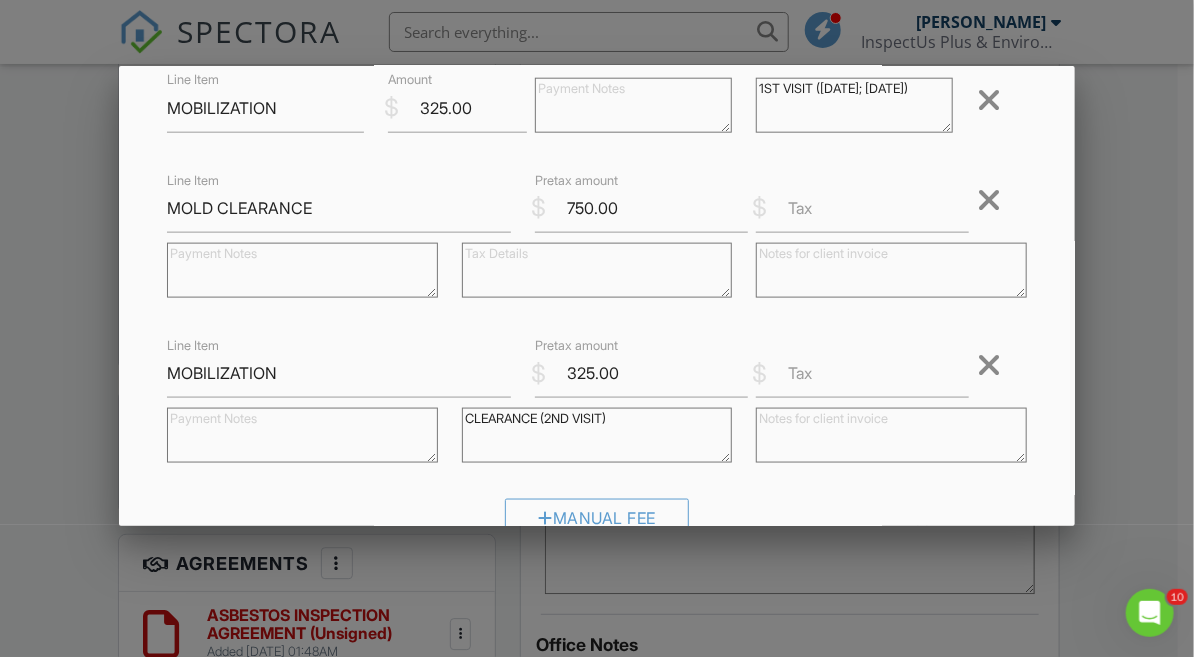 paste on "([DATE]; [DATE])" 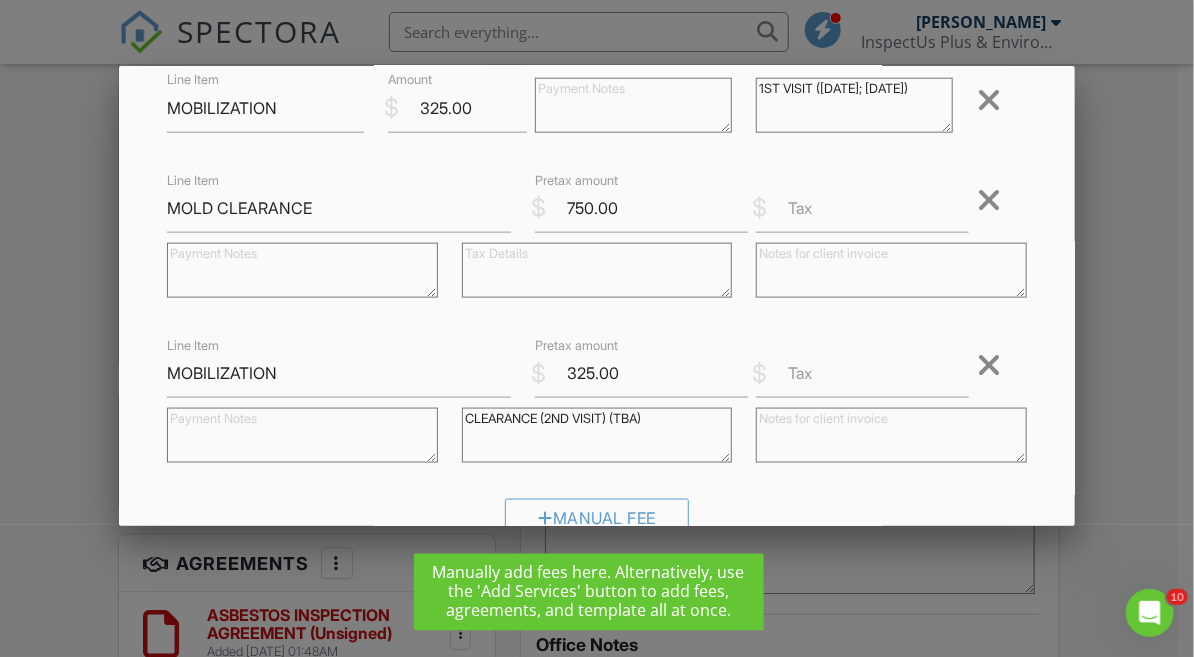 type on "CLEARANCE (2ND VISIT) (TBA)" 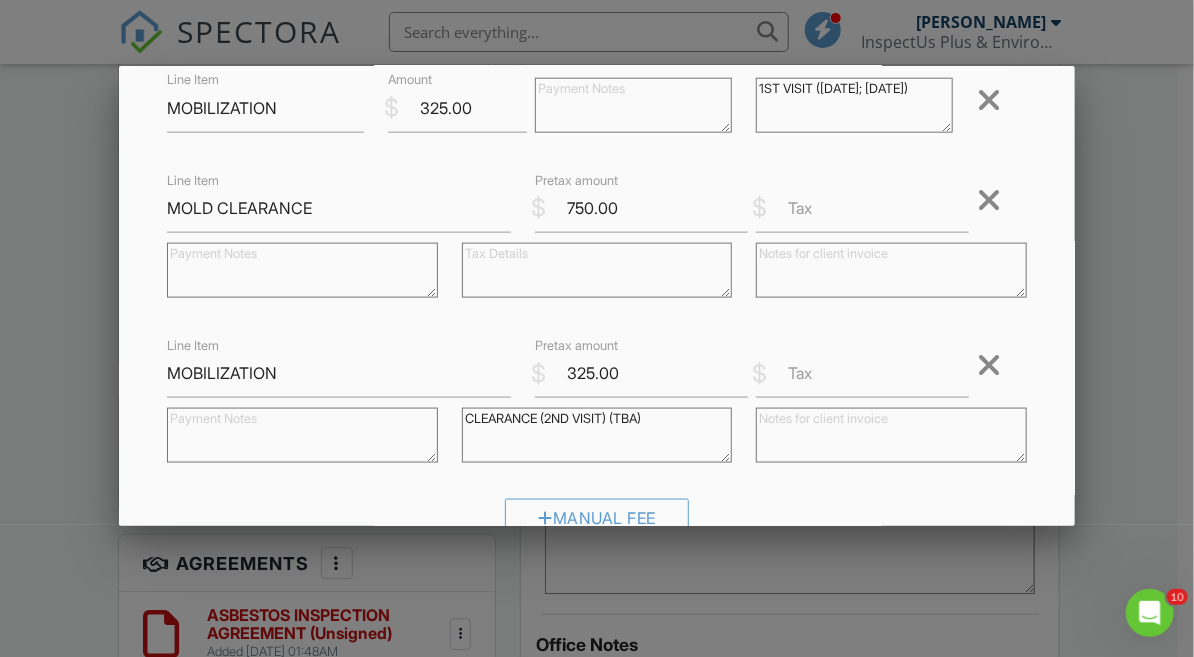 click at bounding box center [302, 438] 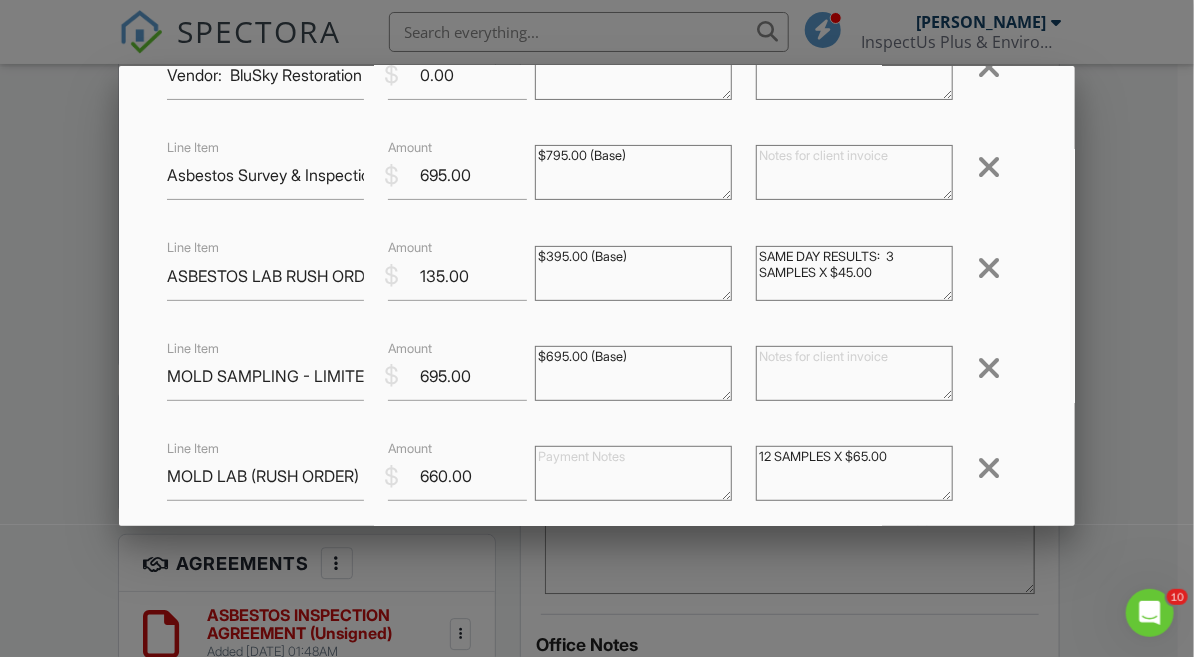 scroll, scrollTop: 175, scrollLeft: 0, axis: vertical 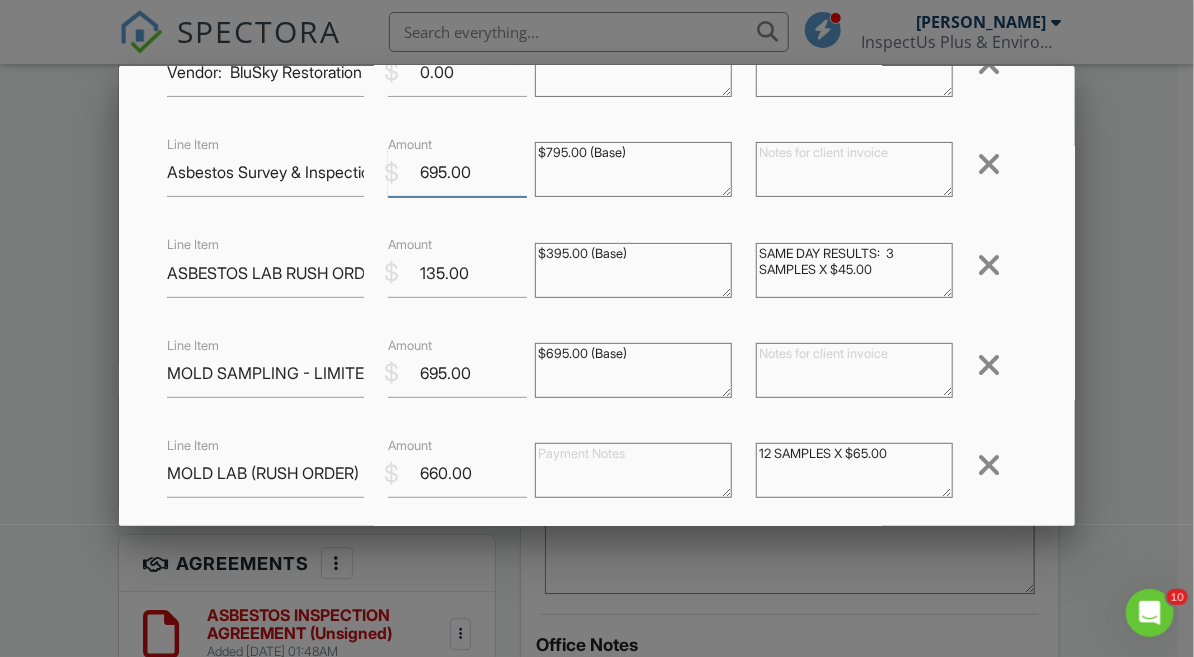 click on "695.00" at bounding box center (457, 172) 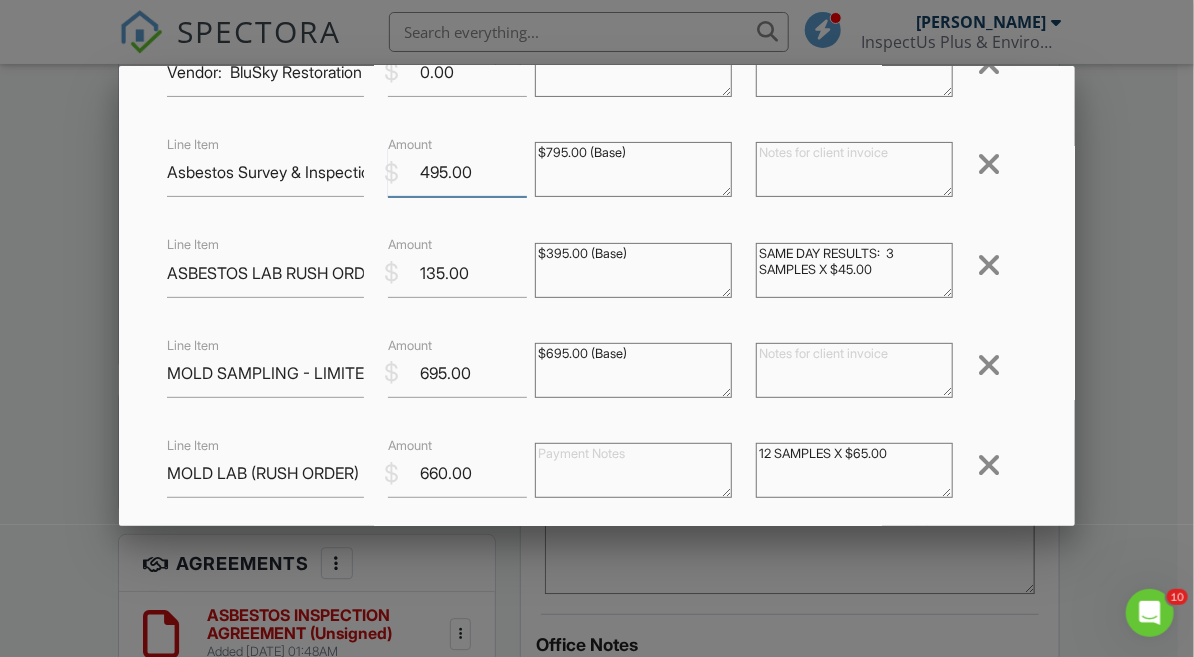 type on "495.00" 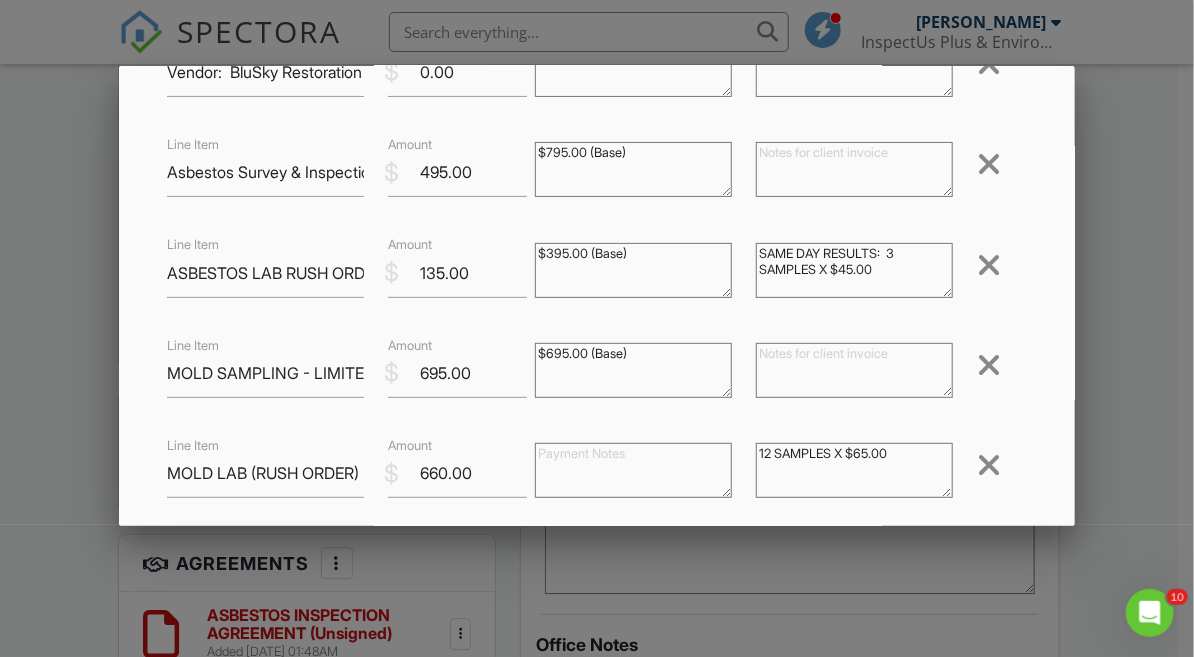 click on "Inspection Fees
Line Item
Vendor:  BluSky Restoration Contractors
$
Amount
0.00
$0.00 (Base)
Job ID:  3210131001
Remove
Line Item
Asbestos Survey & Inspection - Commercial
$
Amount
495.00
$795.00 (Base)
Remove
Line Item
ASBESTOS LAB RUSH ORDER
$
Amount
135.00
$395.00 (Base)
SAME DAY RESULTS:  3 SAMPLES X $45.00
Remove
Line Item
MOLD SAMPLING - LIMITED
$
Amount
695.00
$695.00 (Base)
Remove
Line Item
MOLD LAB (RUSH ORDER)
$
Amount
660.00
12 SAMPLES X $65.00
Remove
Line Item
PROTOCOL - MOLD
$
Amount
695.00
5-DAY TURN AROUND
Remove
Line Item
PROTOCOL - RUSH ORDER
$
Amount
500.00
(SAME DAY WRITE UP)
Remove
Line Item
MOBILIZATION
$" at bounding box center (596, 604) 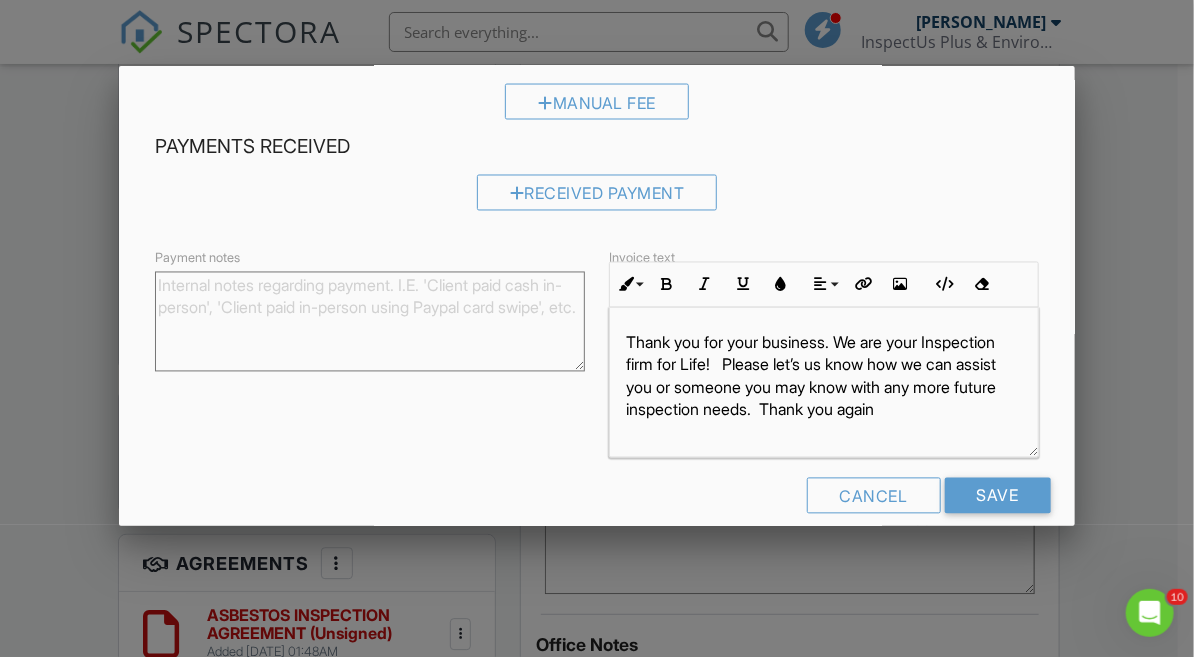 scroll, scrollTop: 1286, scrollLeft: 0, axis: vertical 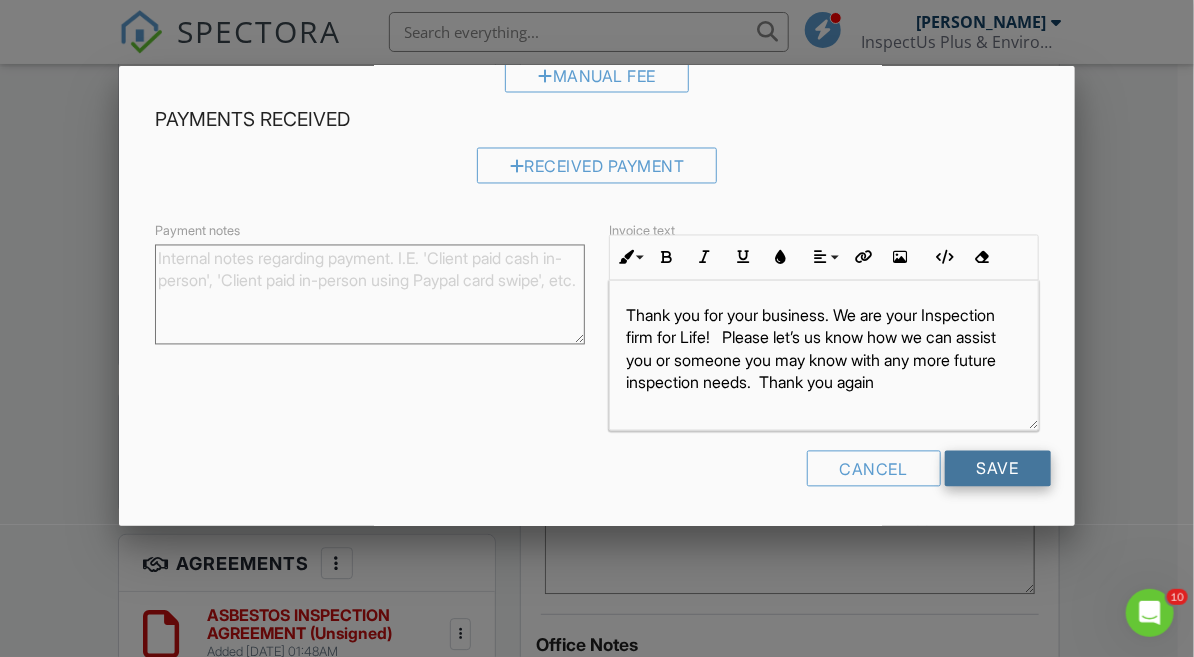 click on "Save" at bounding box center [998, 469] 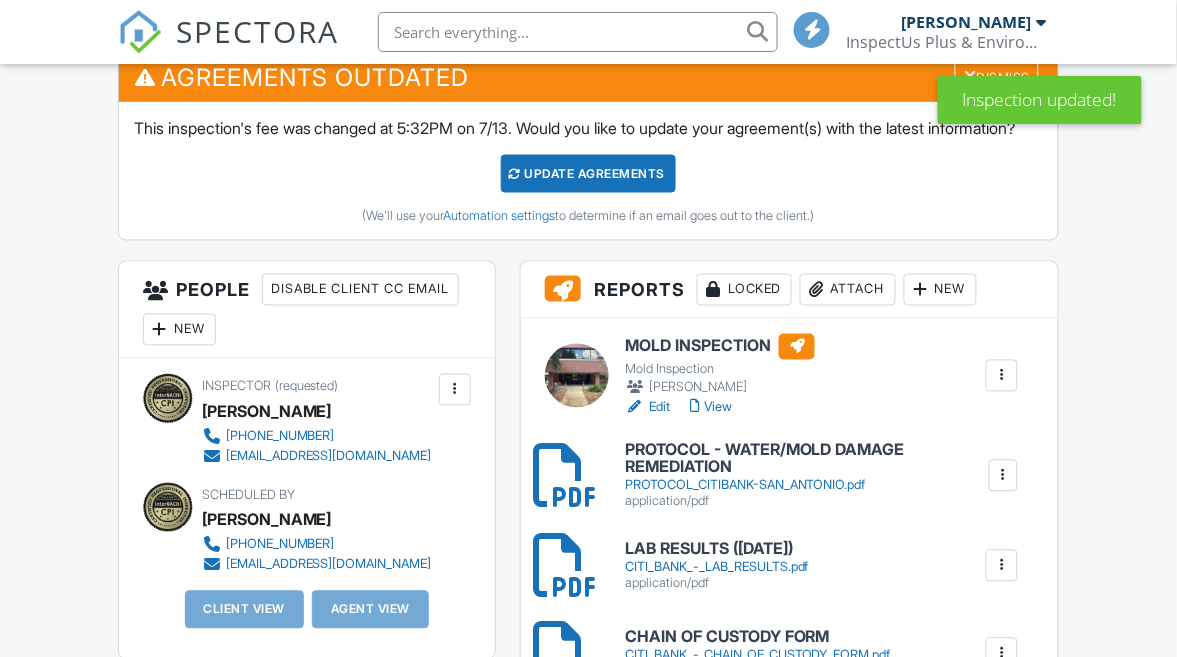 scroll, scrollTop: 555, scrollLeft: 0, axis: vertical 